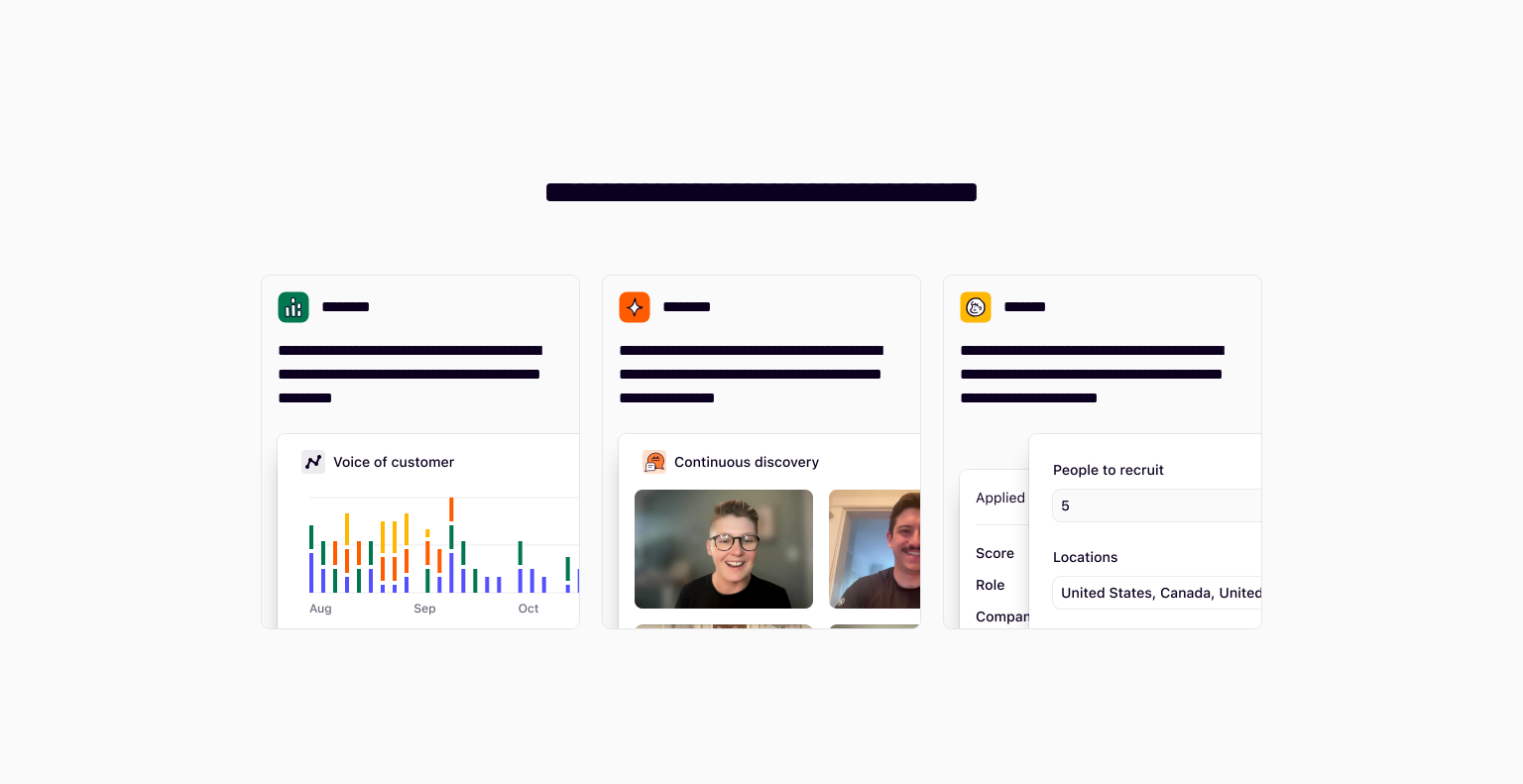 scroll, scrollTop: 0, scrollLeft: 0, axis: both 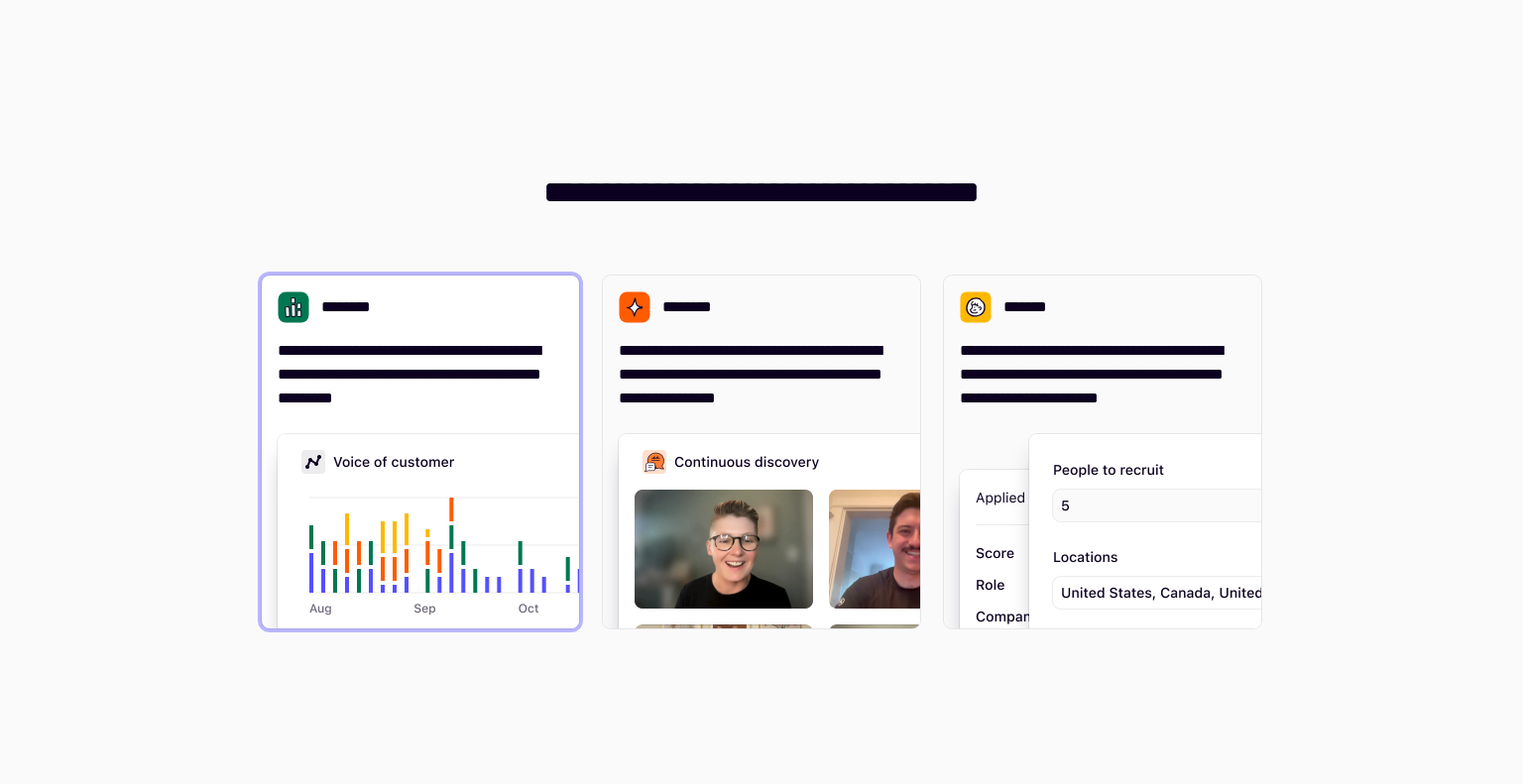 click on "**********" at bounding box center (420, 375) 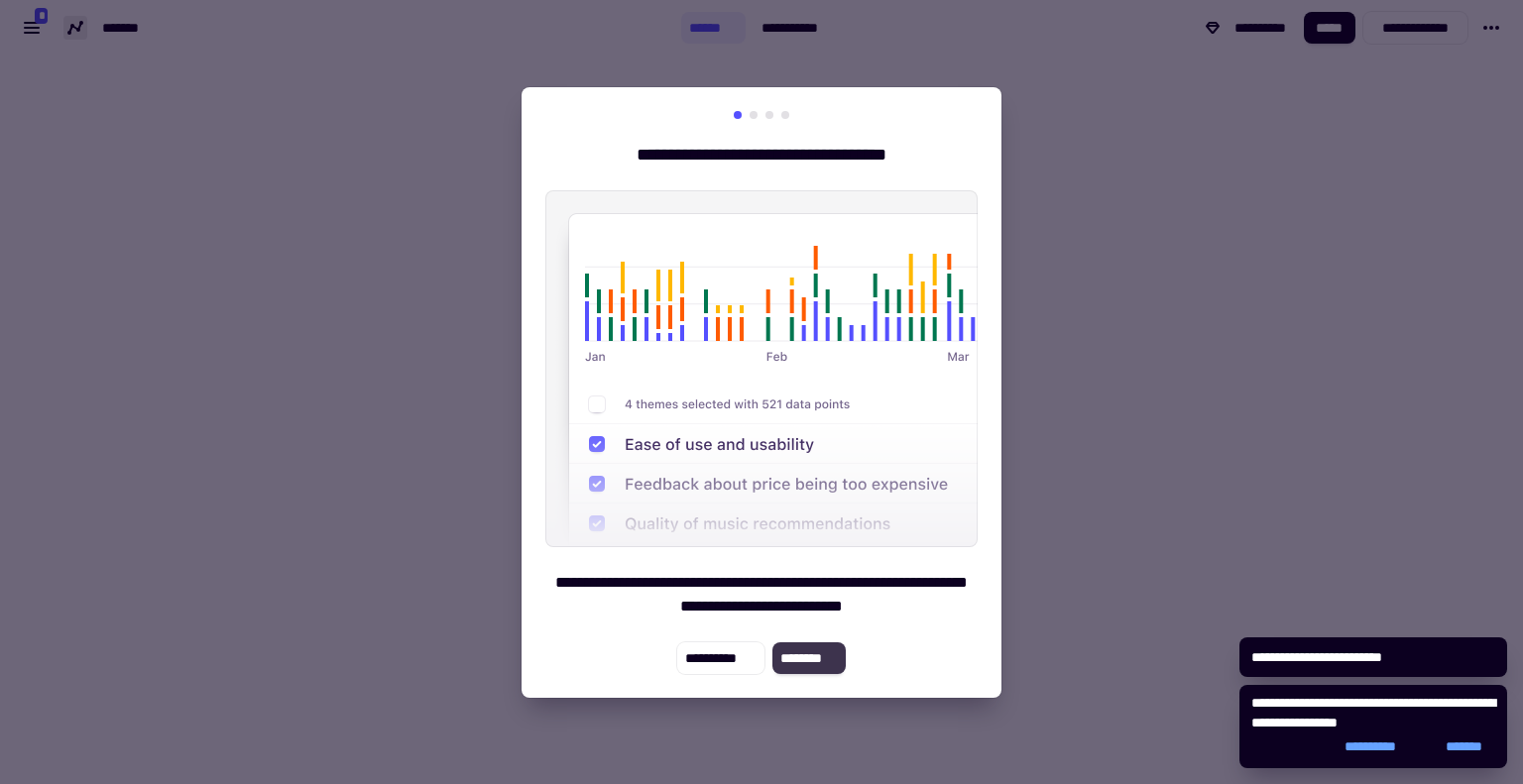 click on "********" 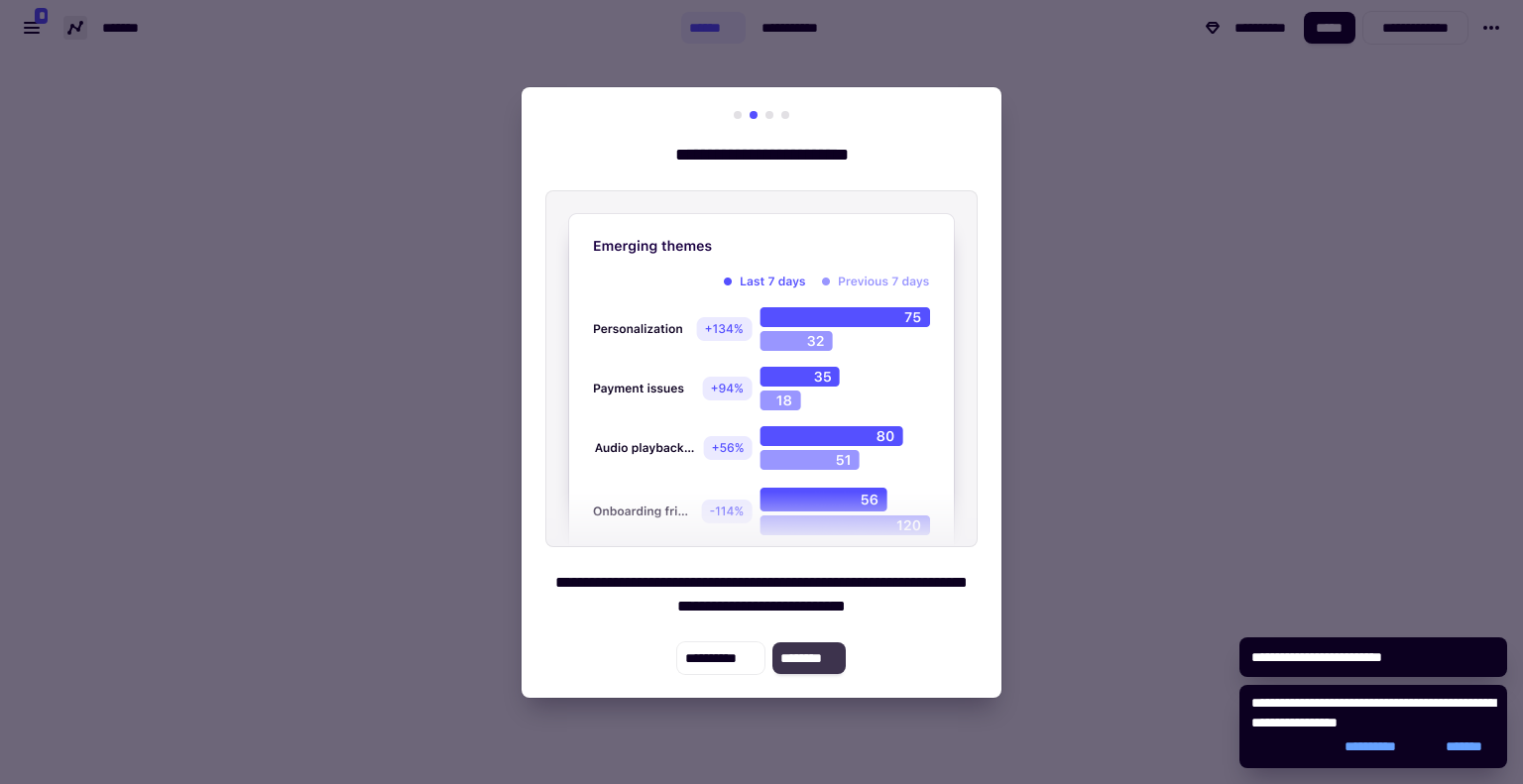 click on "********" 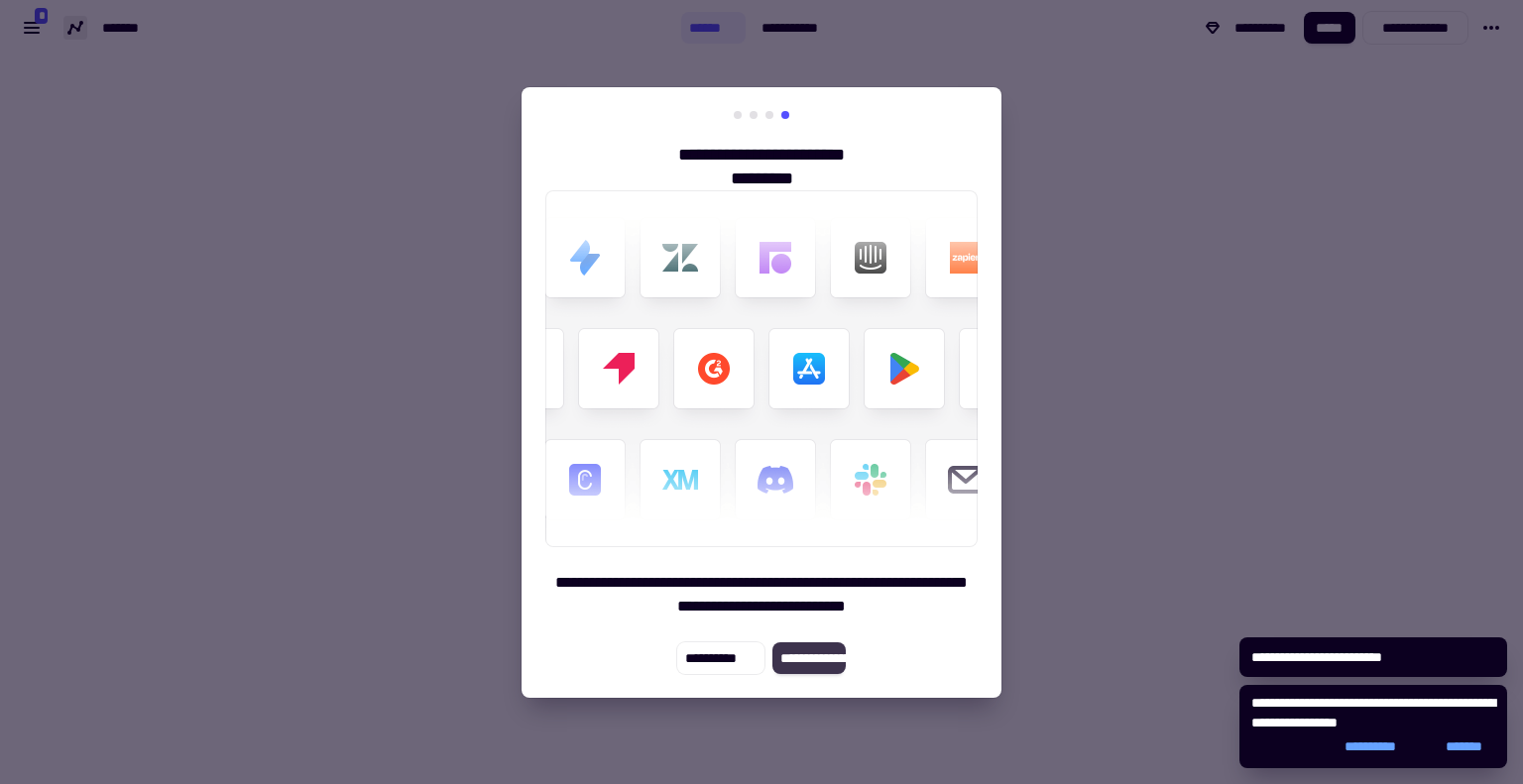 click on "**********" 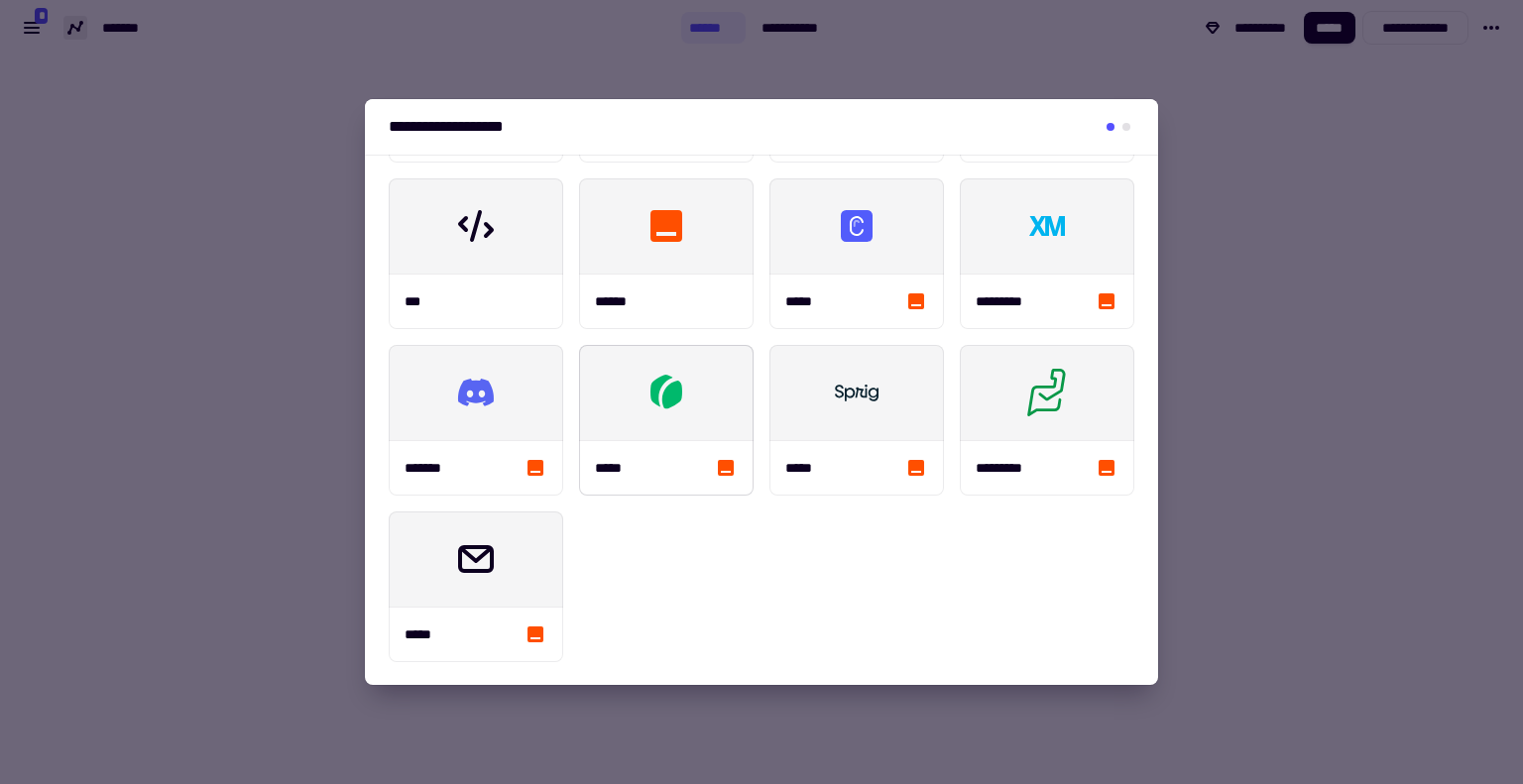 scroll, scrollTop: 0, scrollLeft: 0, axis: both 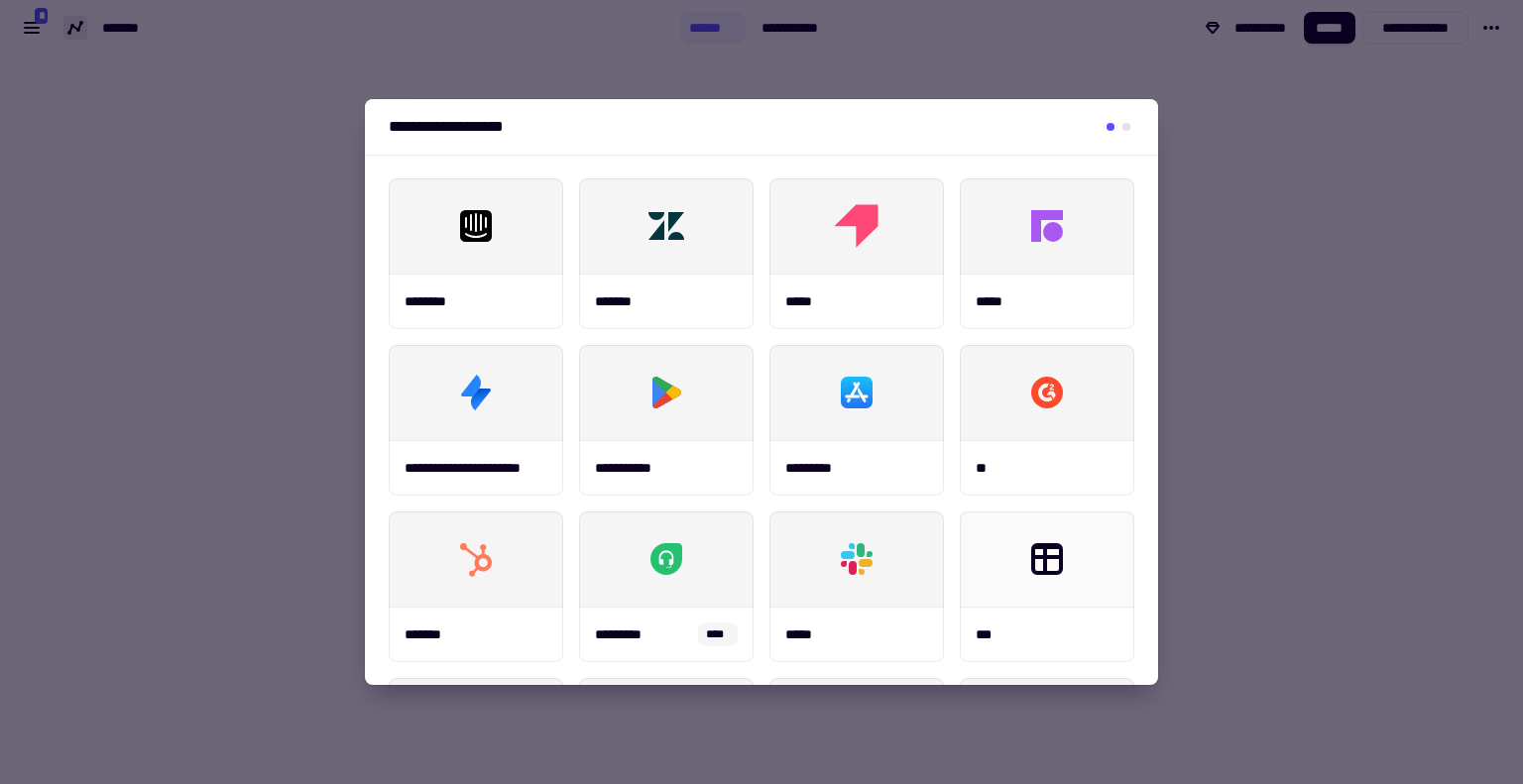 click on "**********" at bounding box center [762, 127] 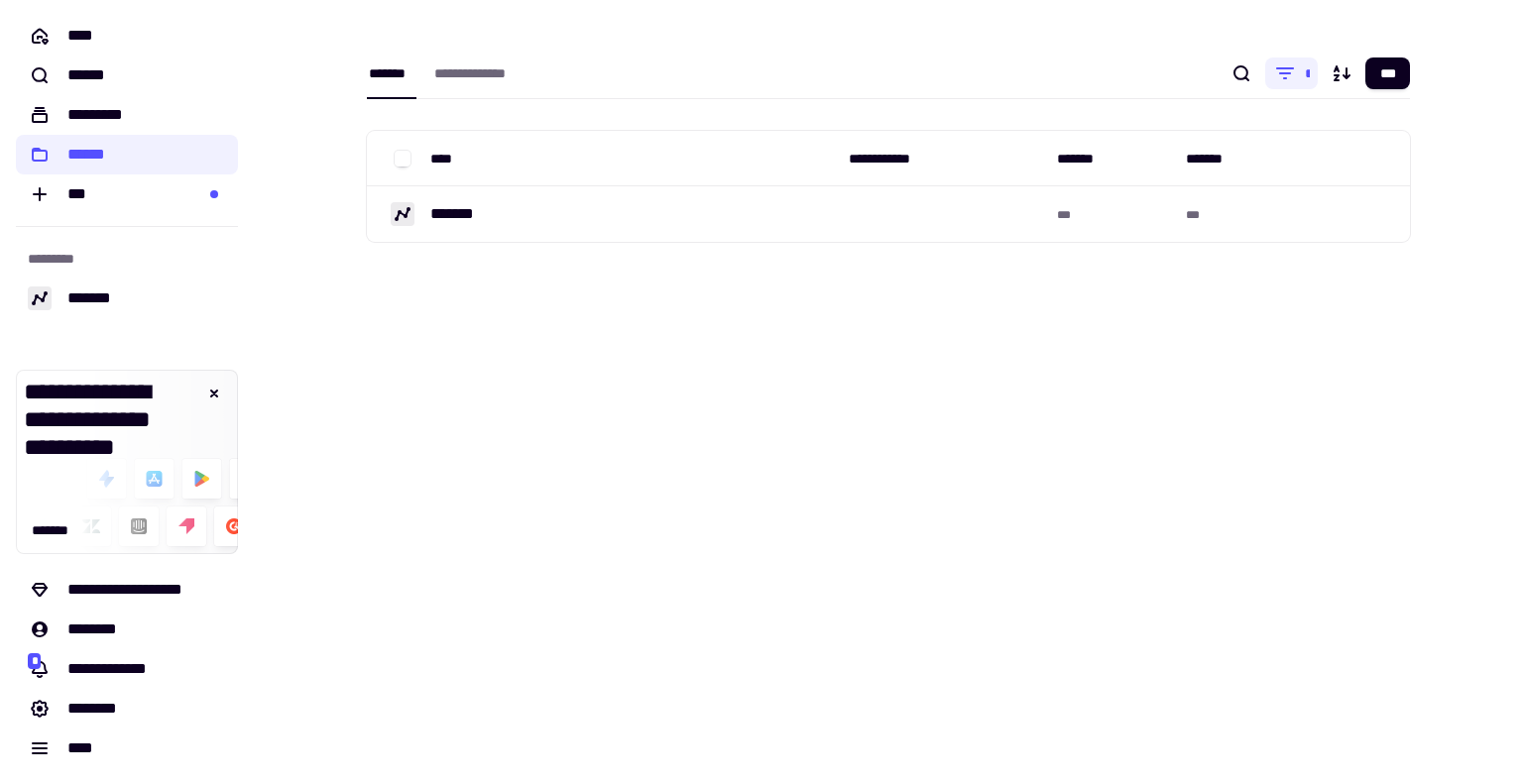 scroll, scrollTop: 0, scrollLeft: 0, axis: both 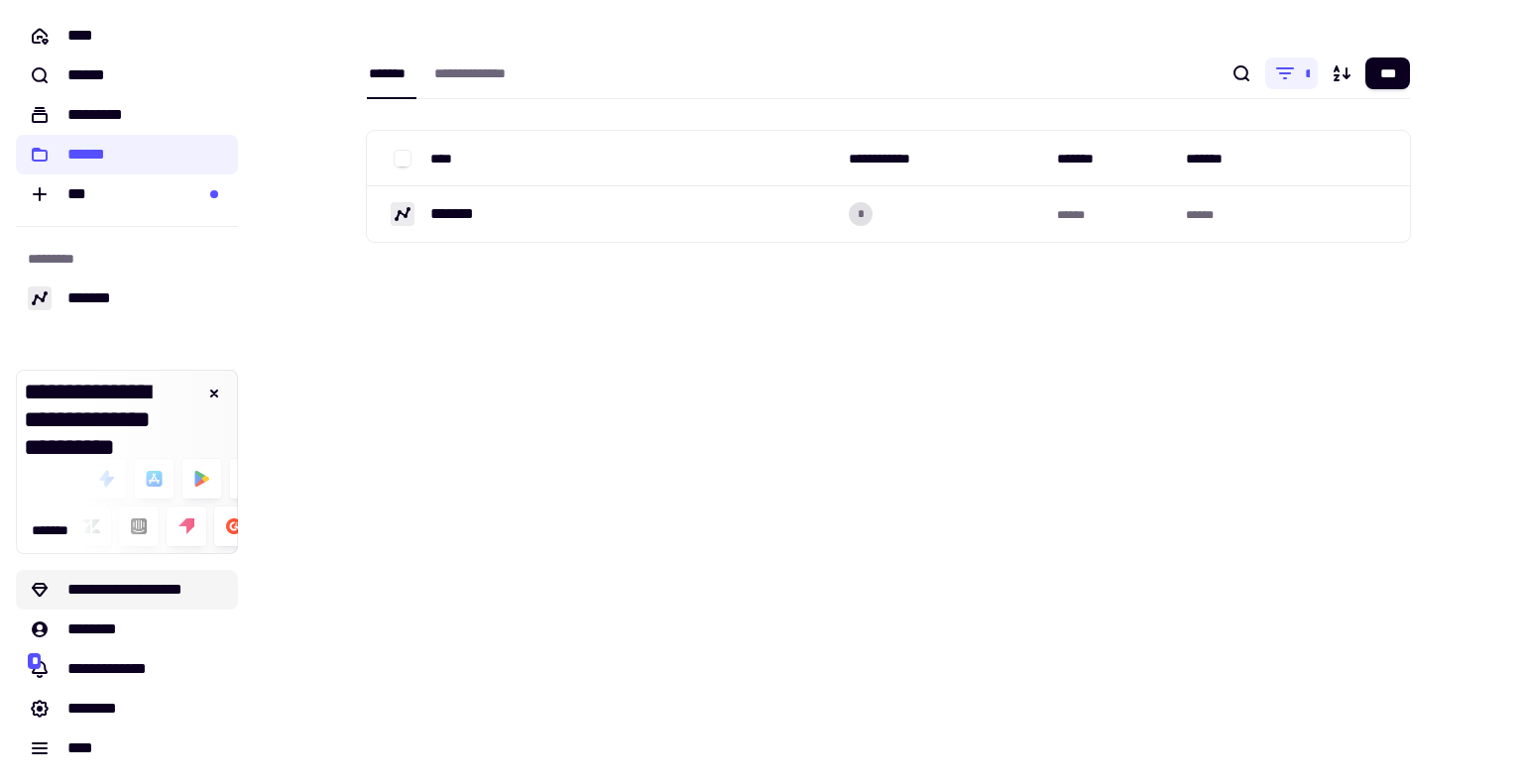 click on "**********" 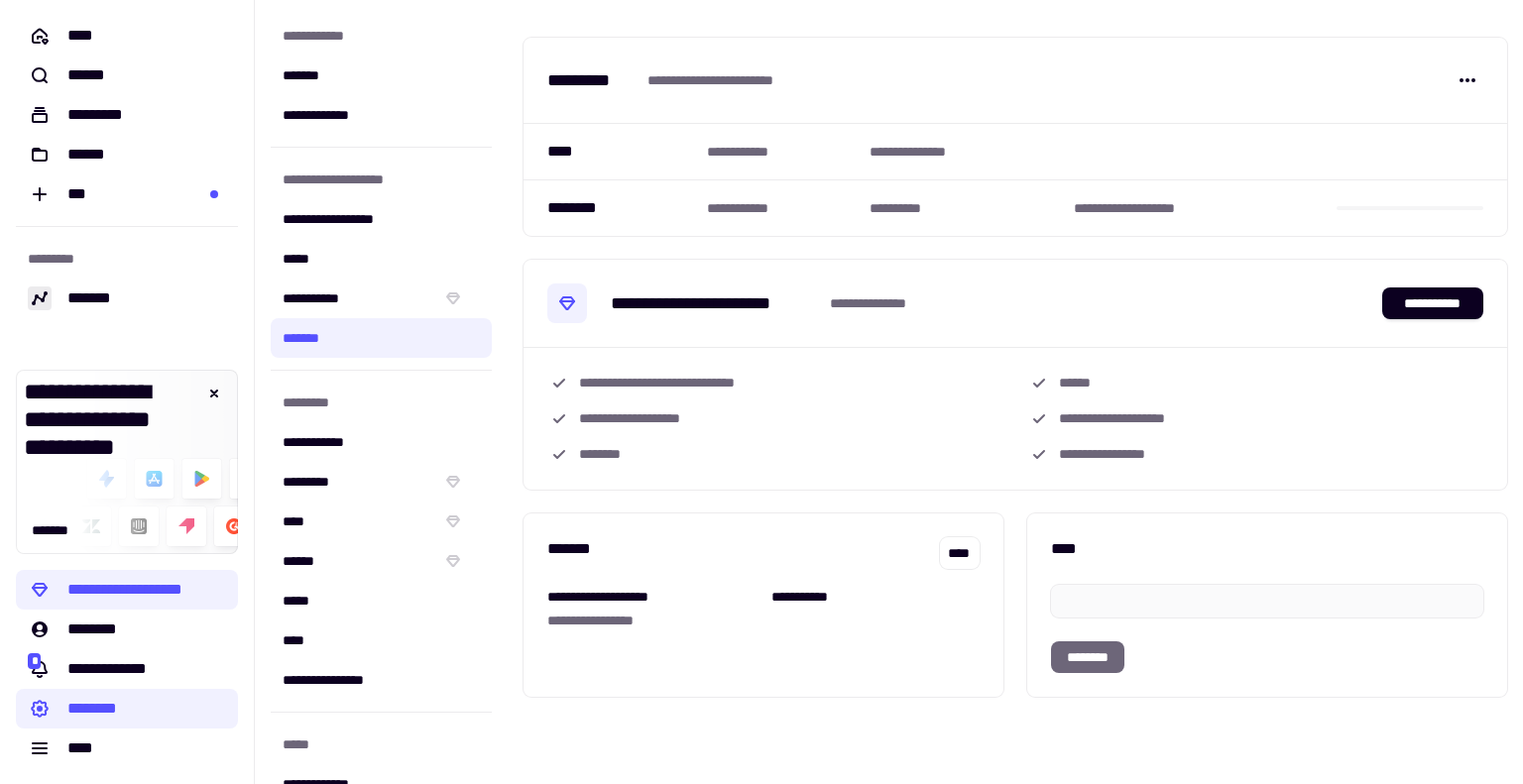 scroll, scrollTop: 0, scrollLeft: 0, axis: both 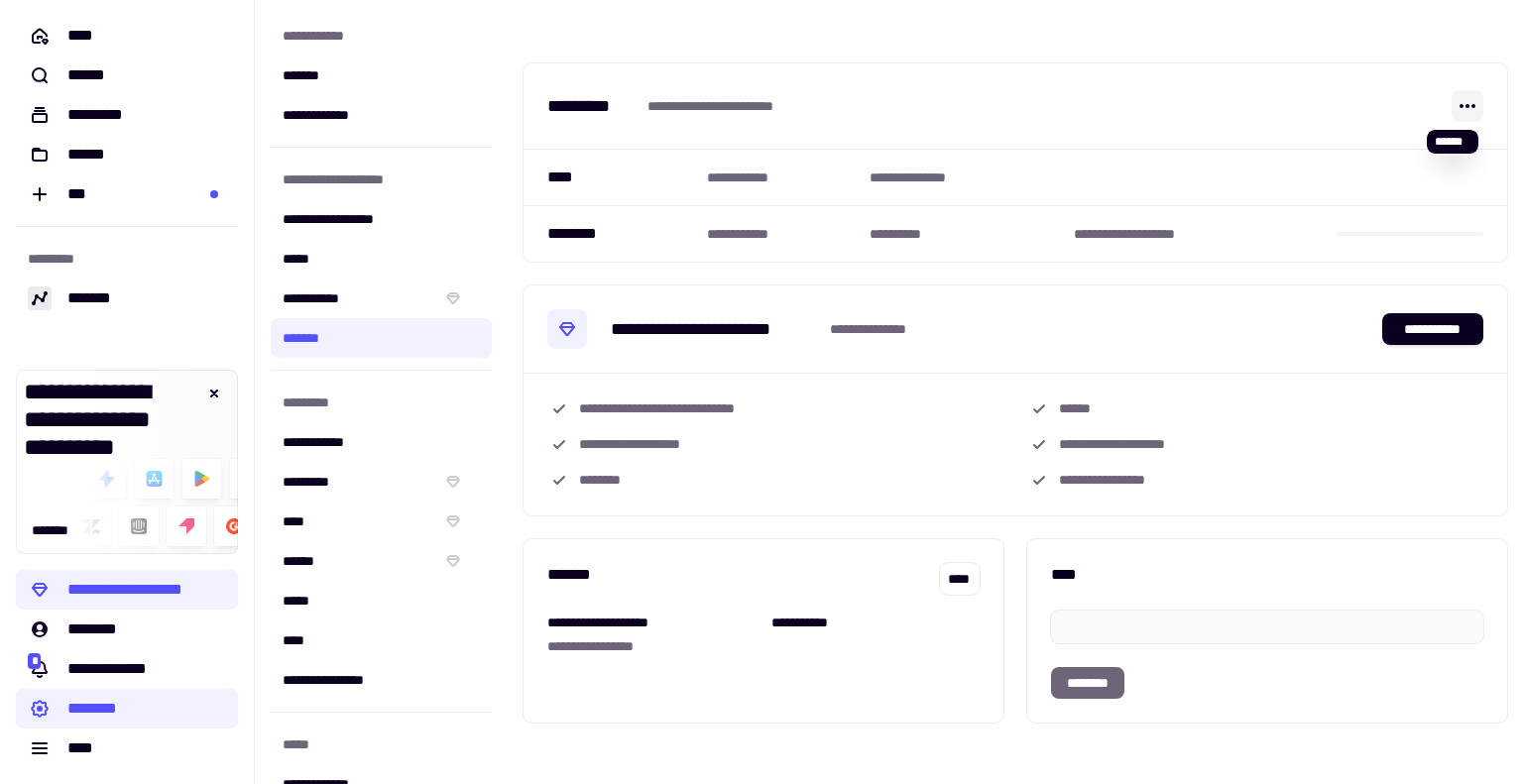 click 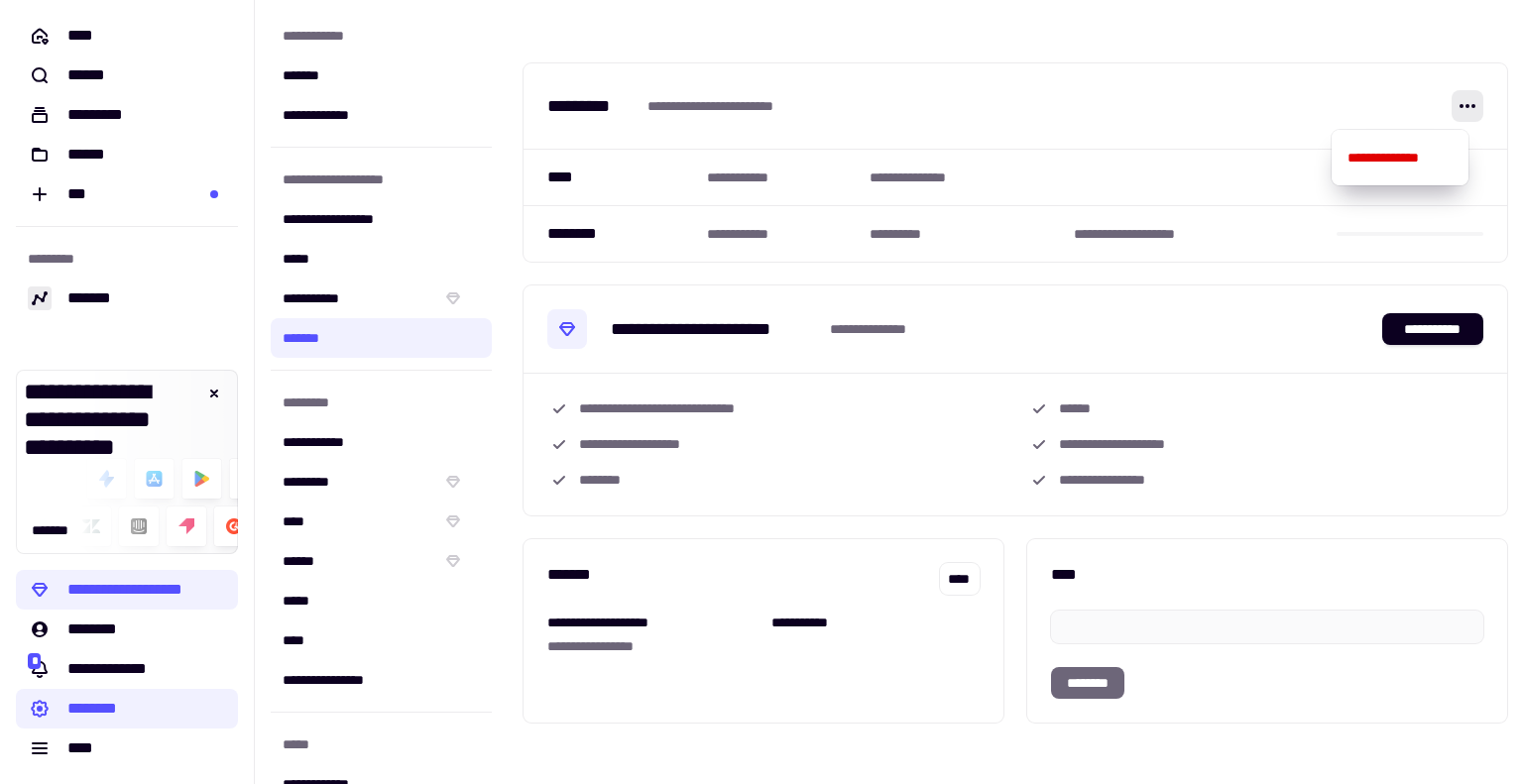 click on "**********" at bounding box center [1015, 106] 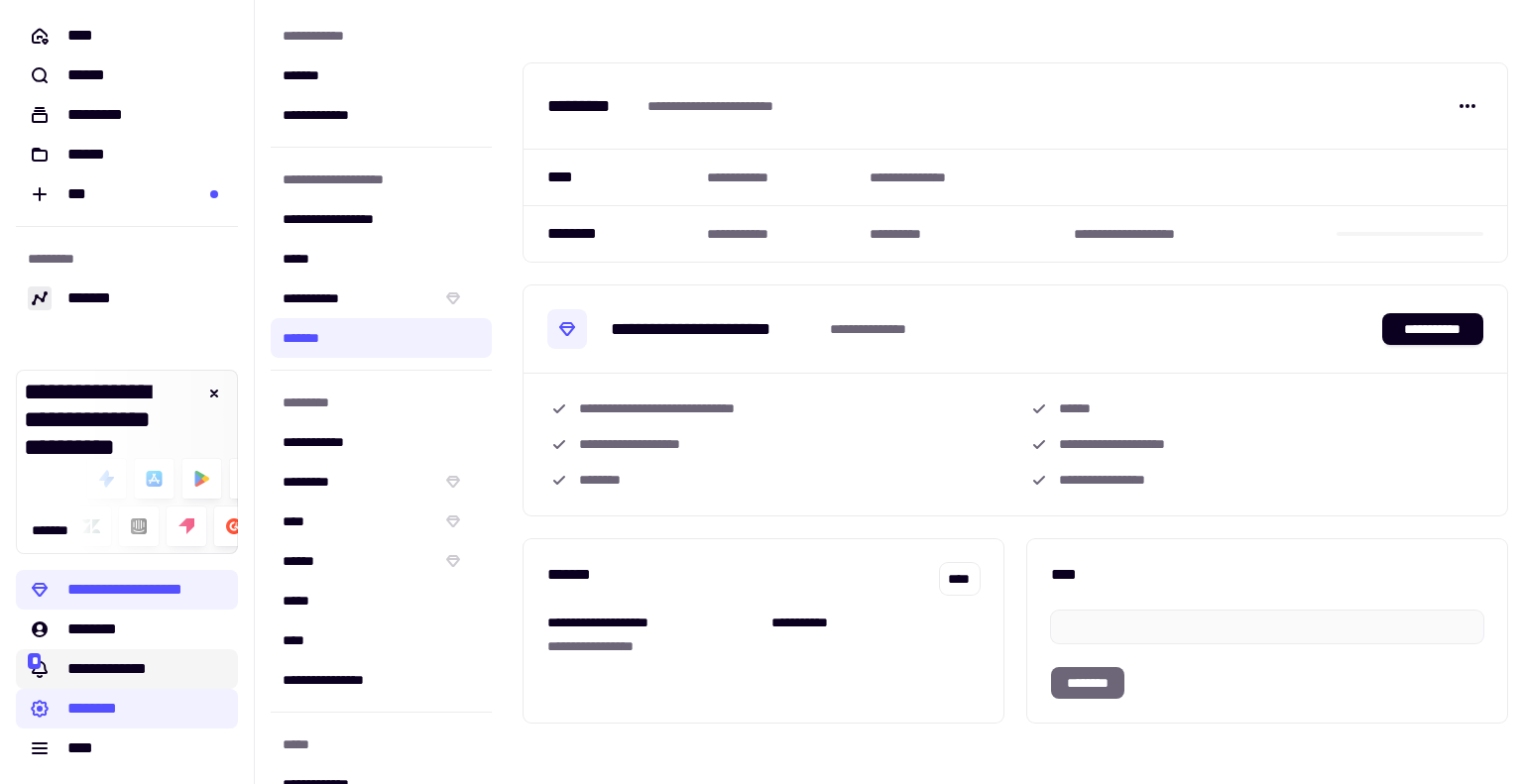 click on "**********" 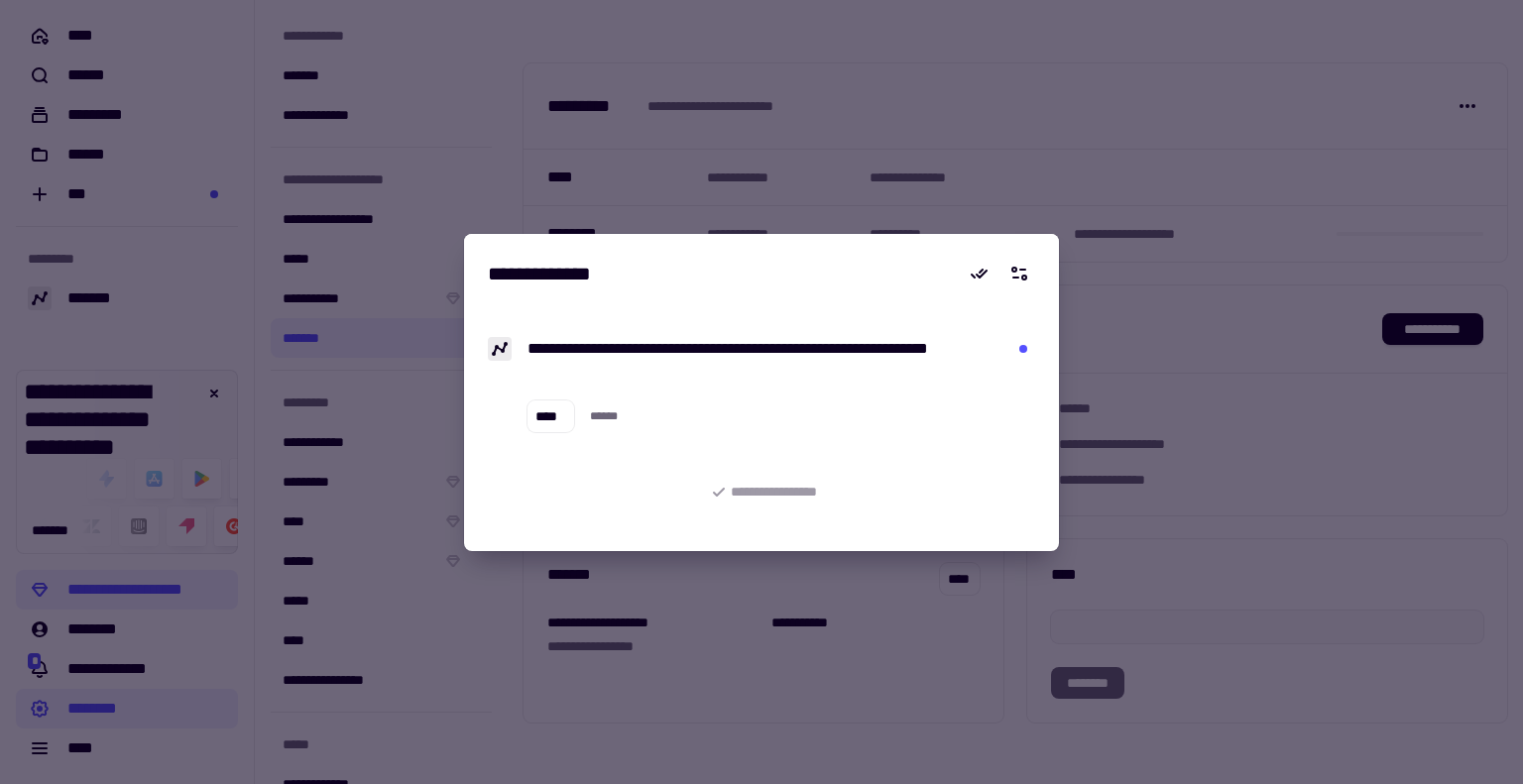 click on "**********" at bounding box center [762, 274] 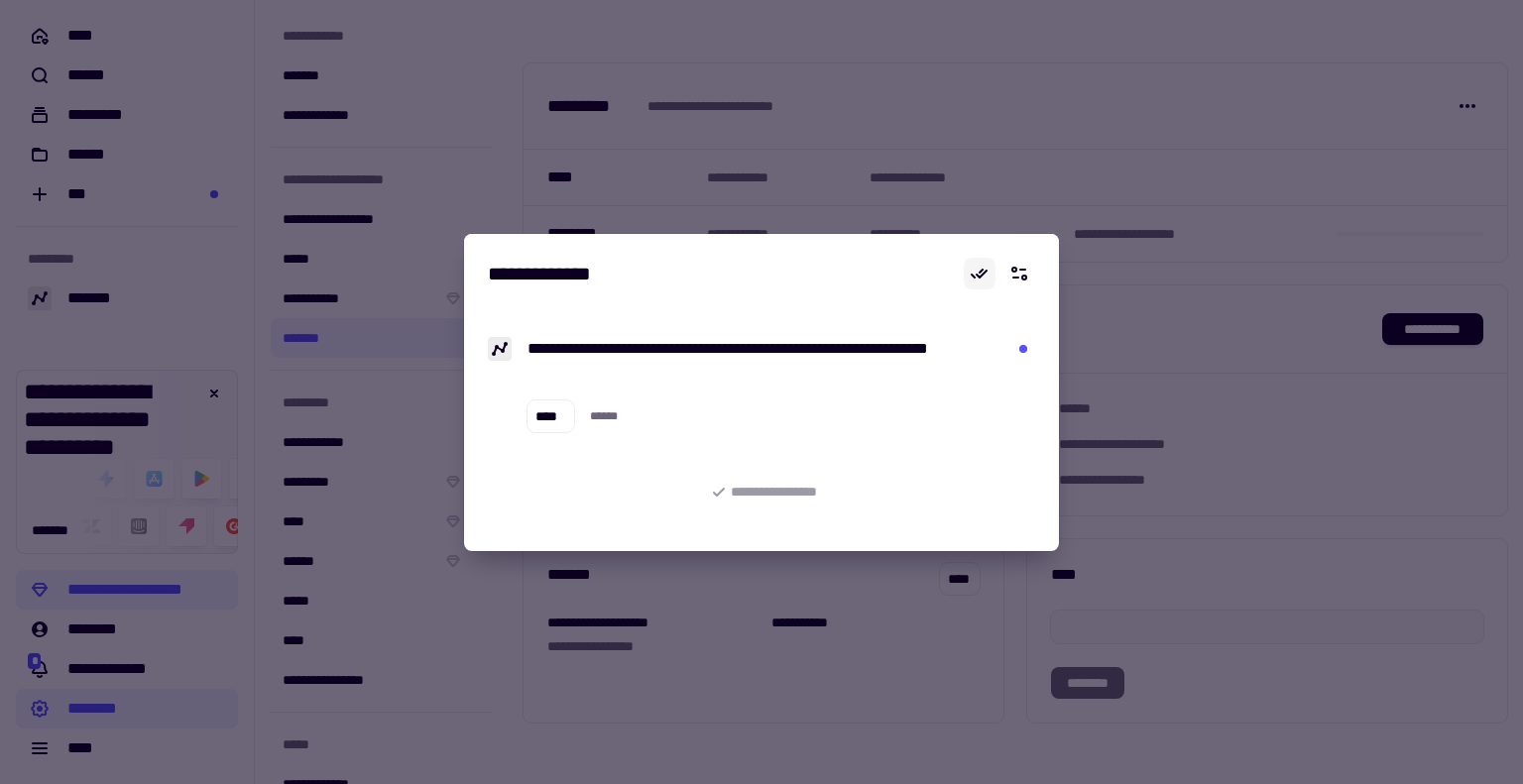 click 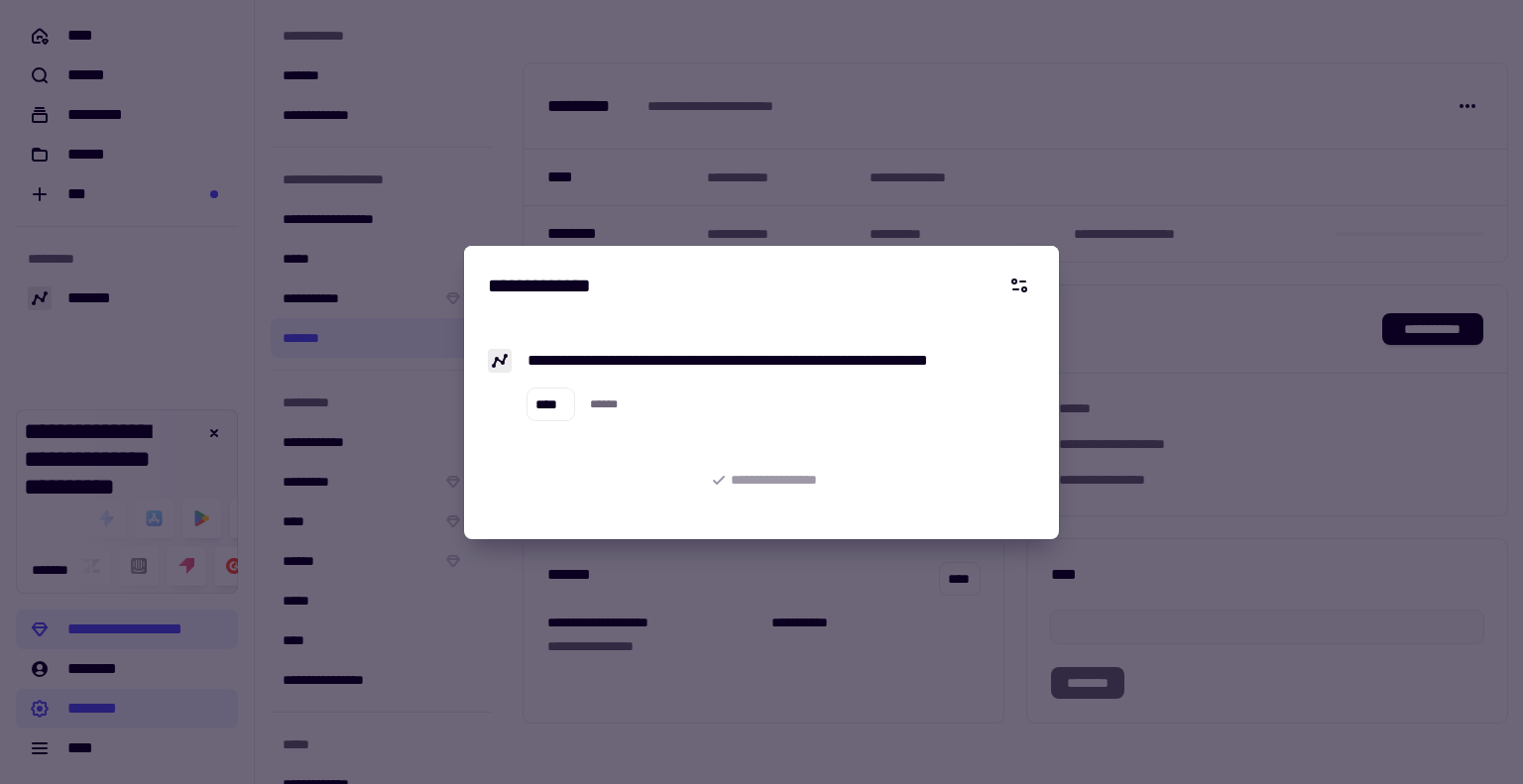 click at bounding box center [762, 392] 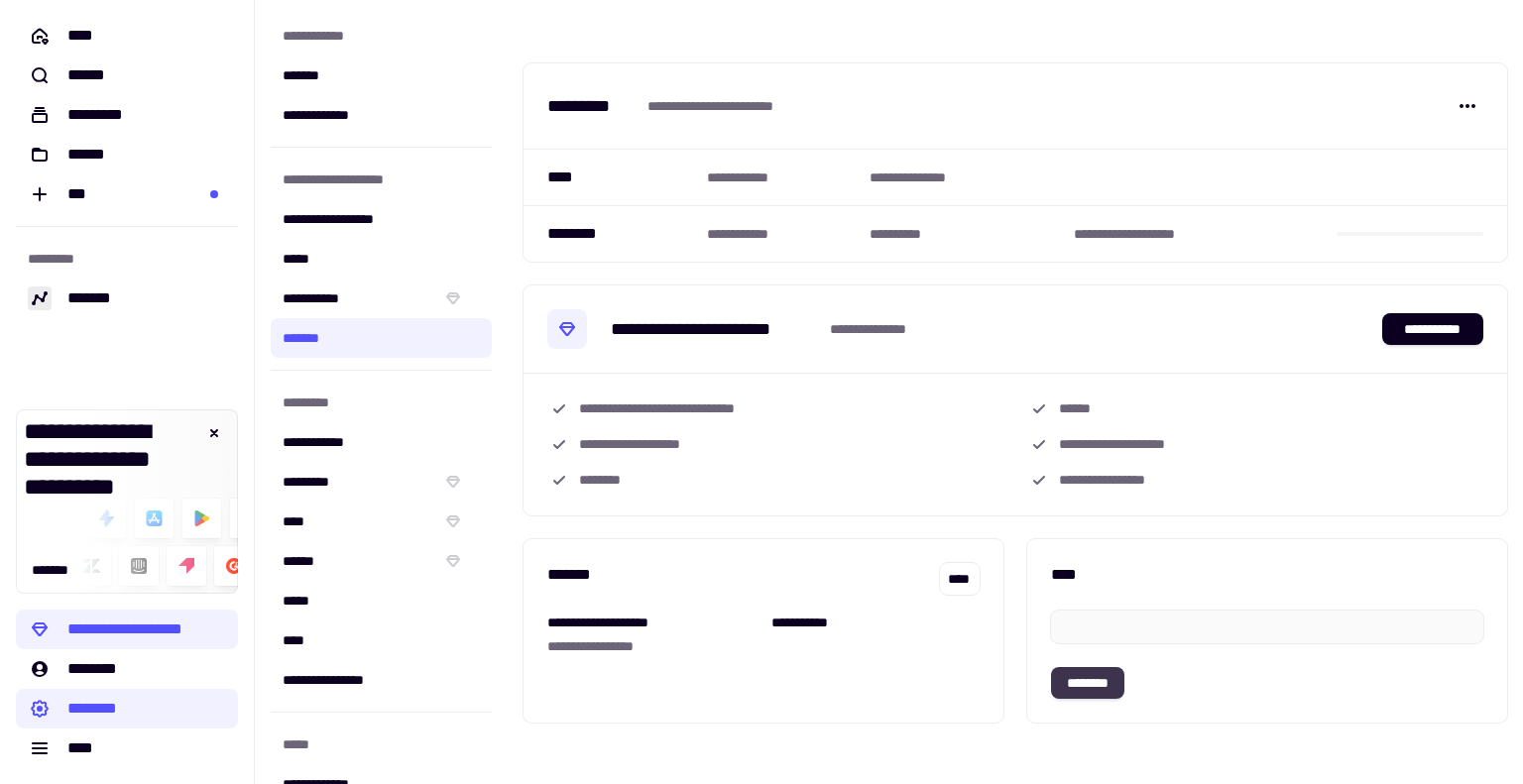 click on "********" 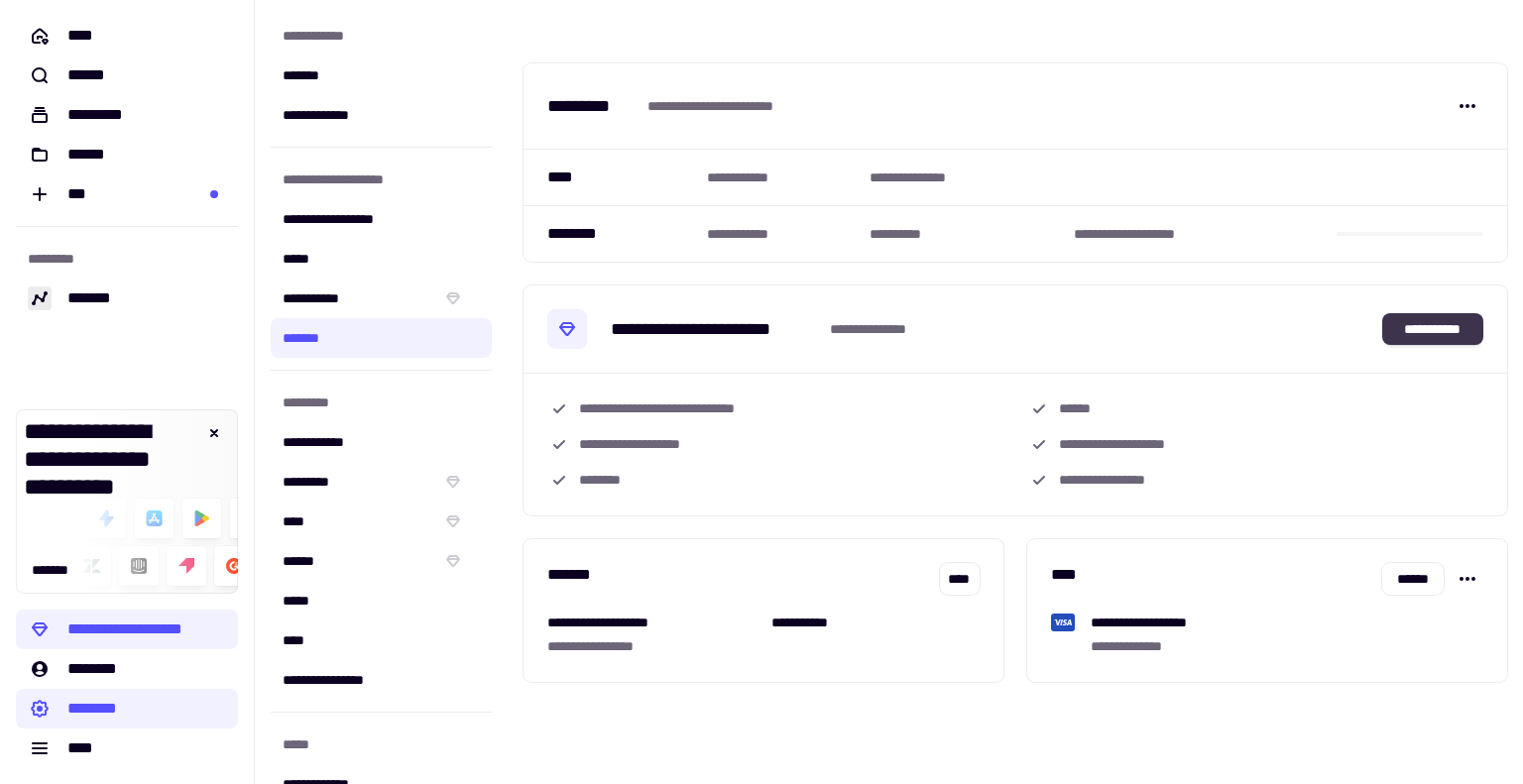 click on "**********" 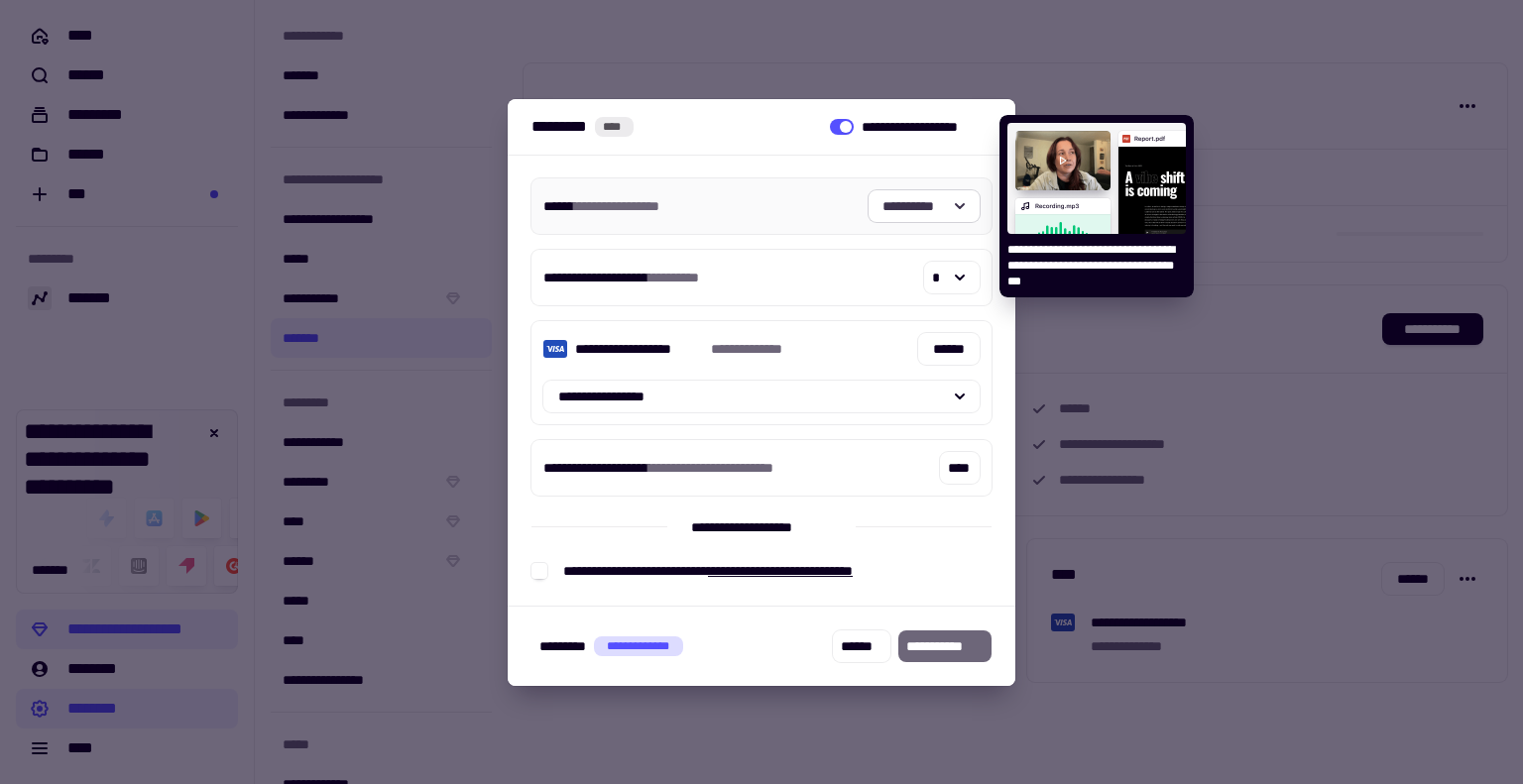 click on "**********" 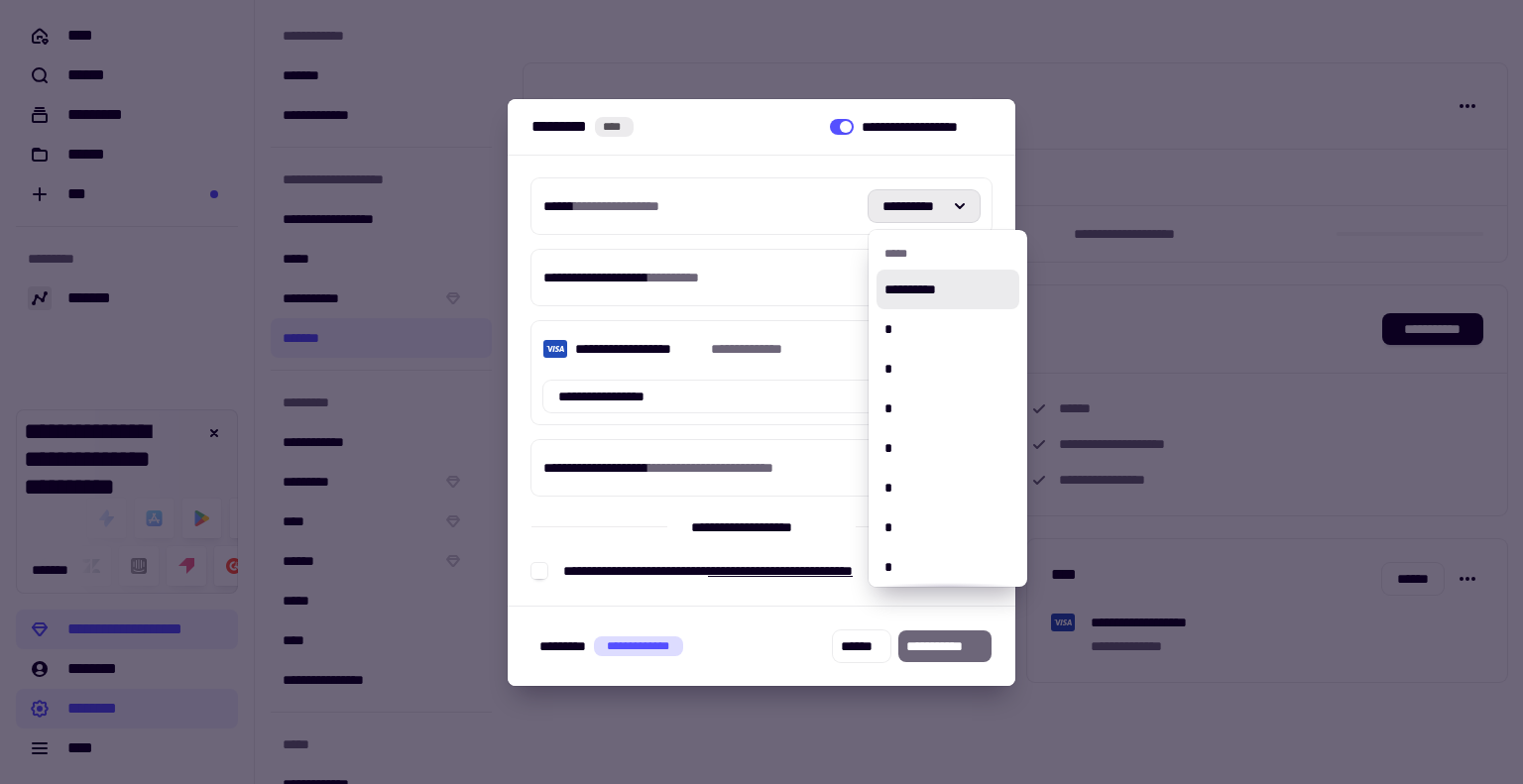 click on "**********" at bounding box center [762, 127] 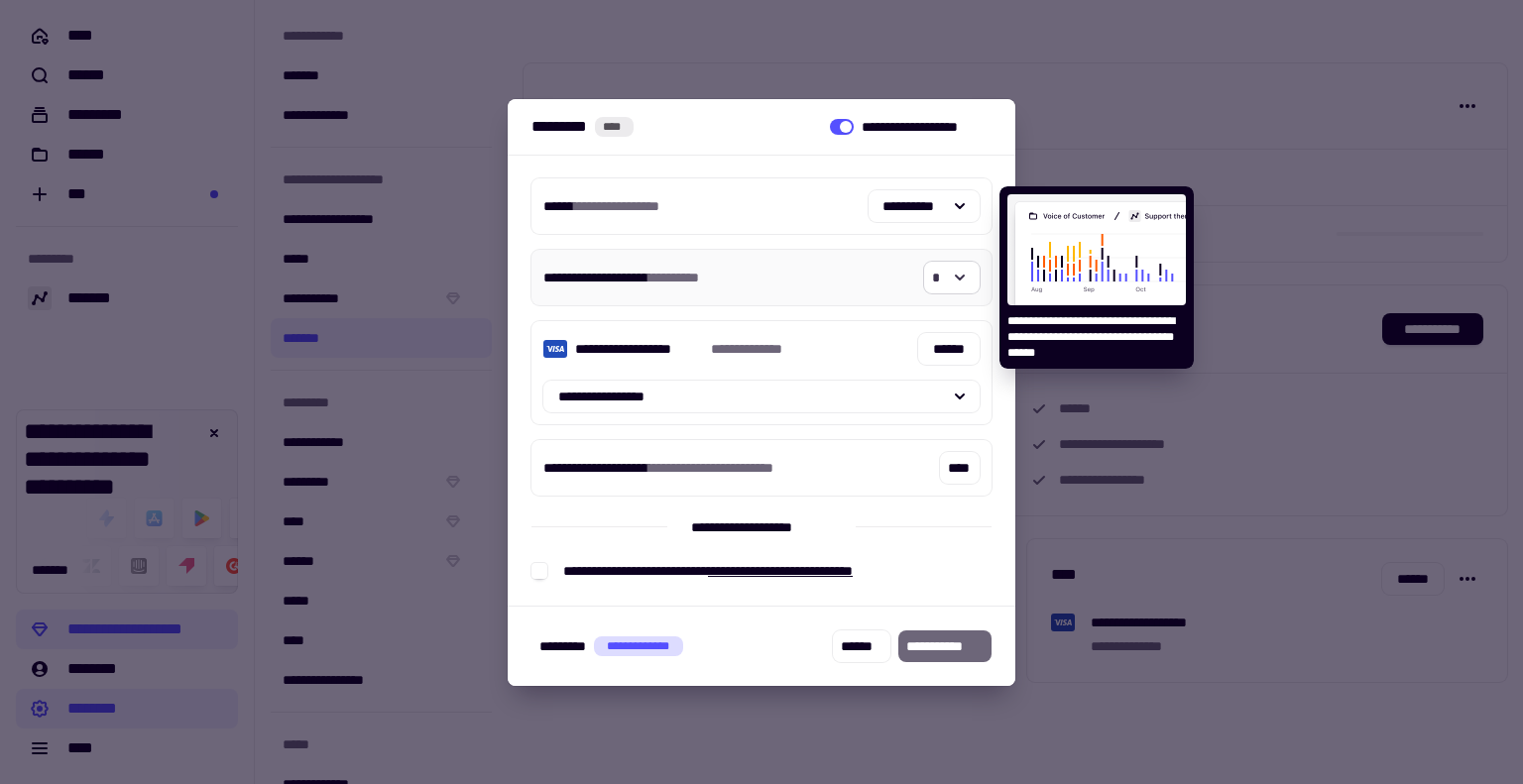 click 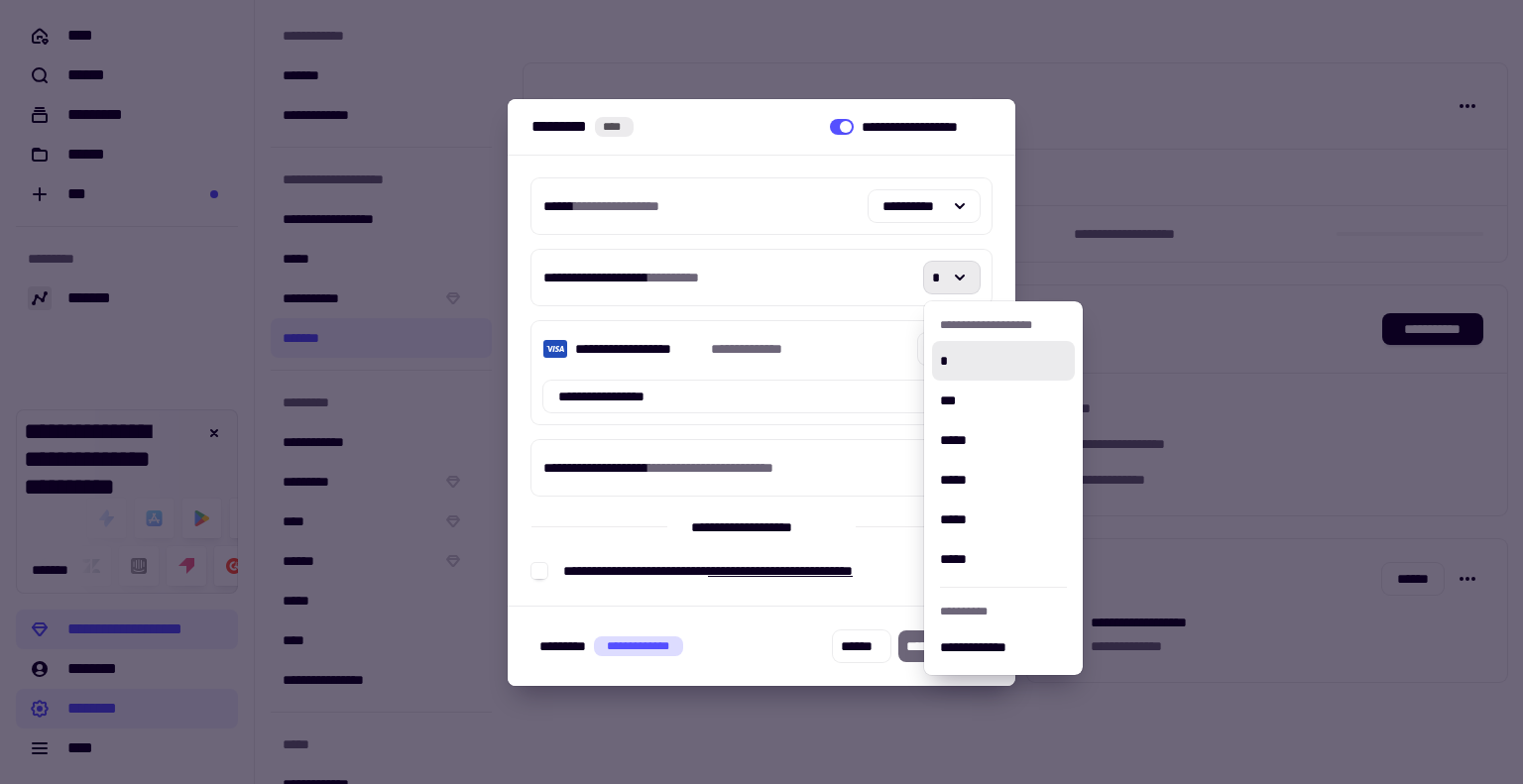 click on "**********" at bounding box center (762, 381) 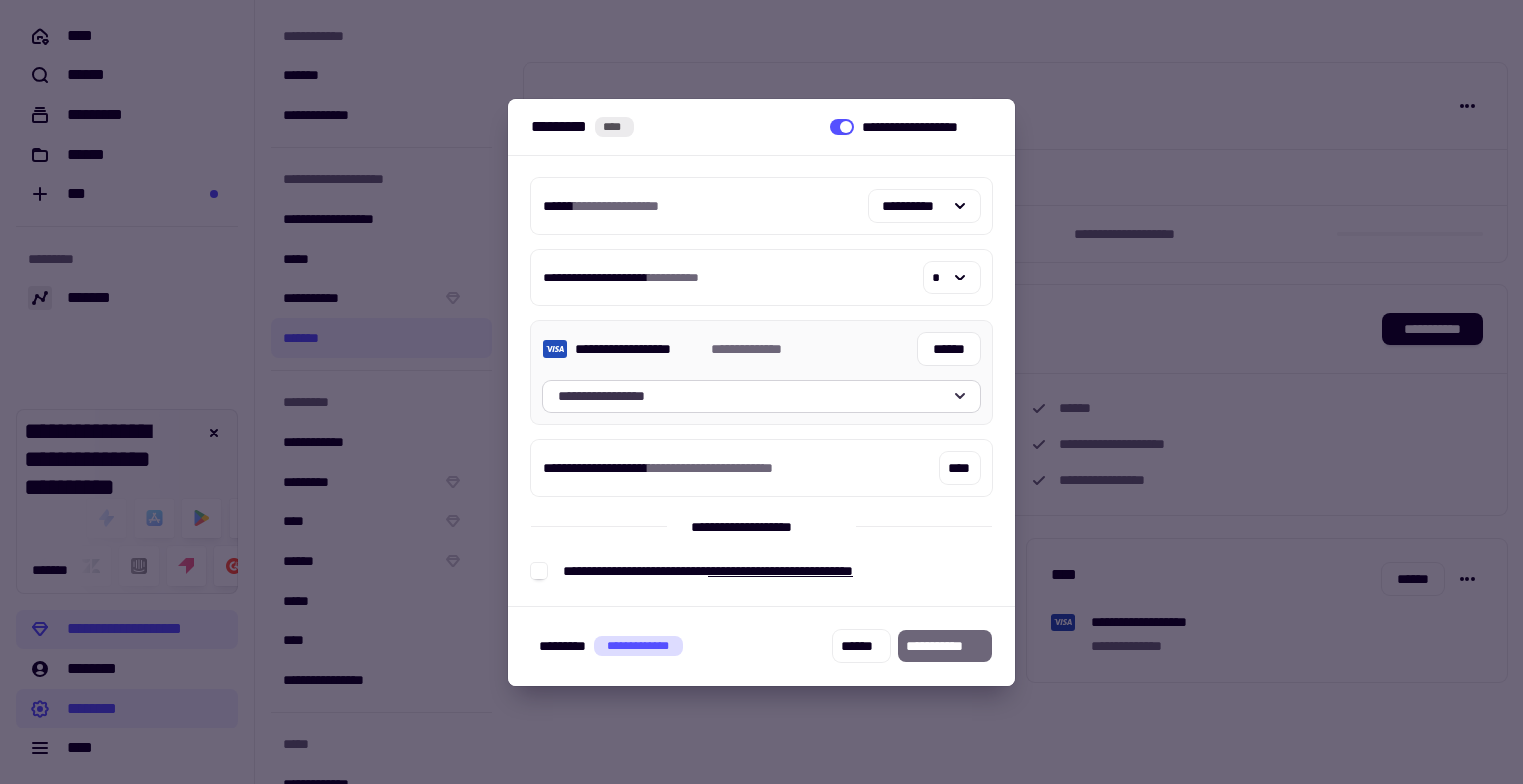 click on "**********" 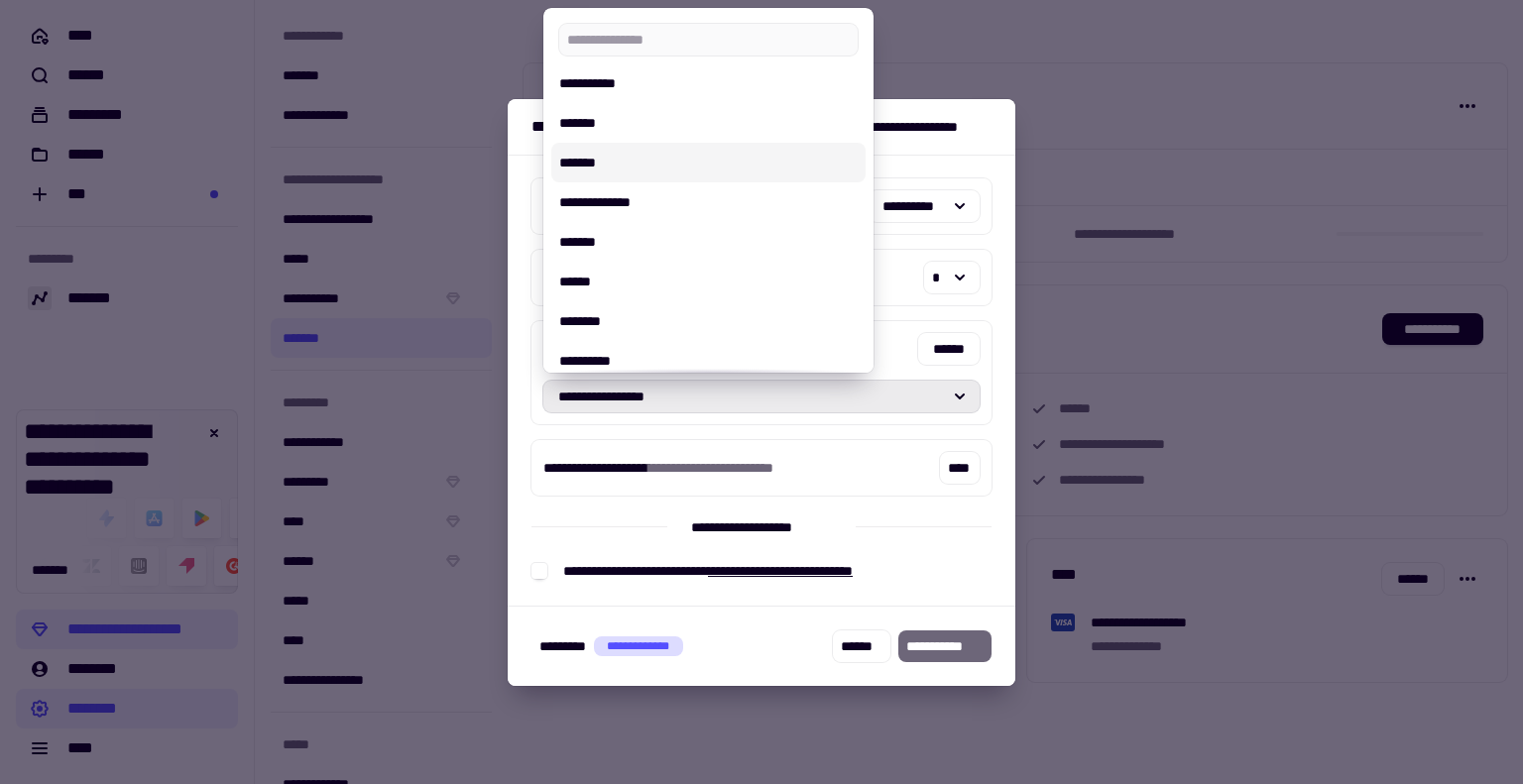 click on "**********" at bounding box center (762, 381) 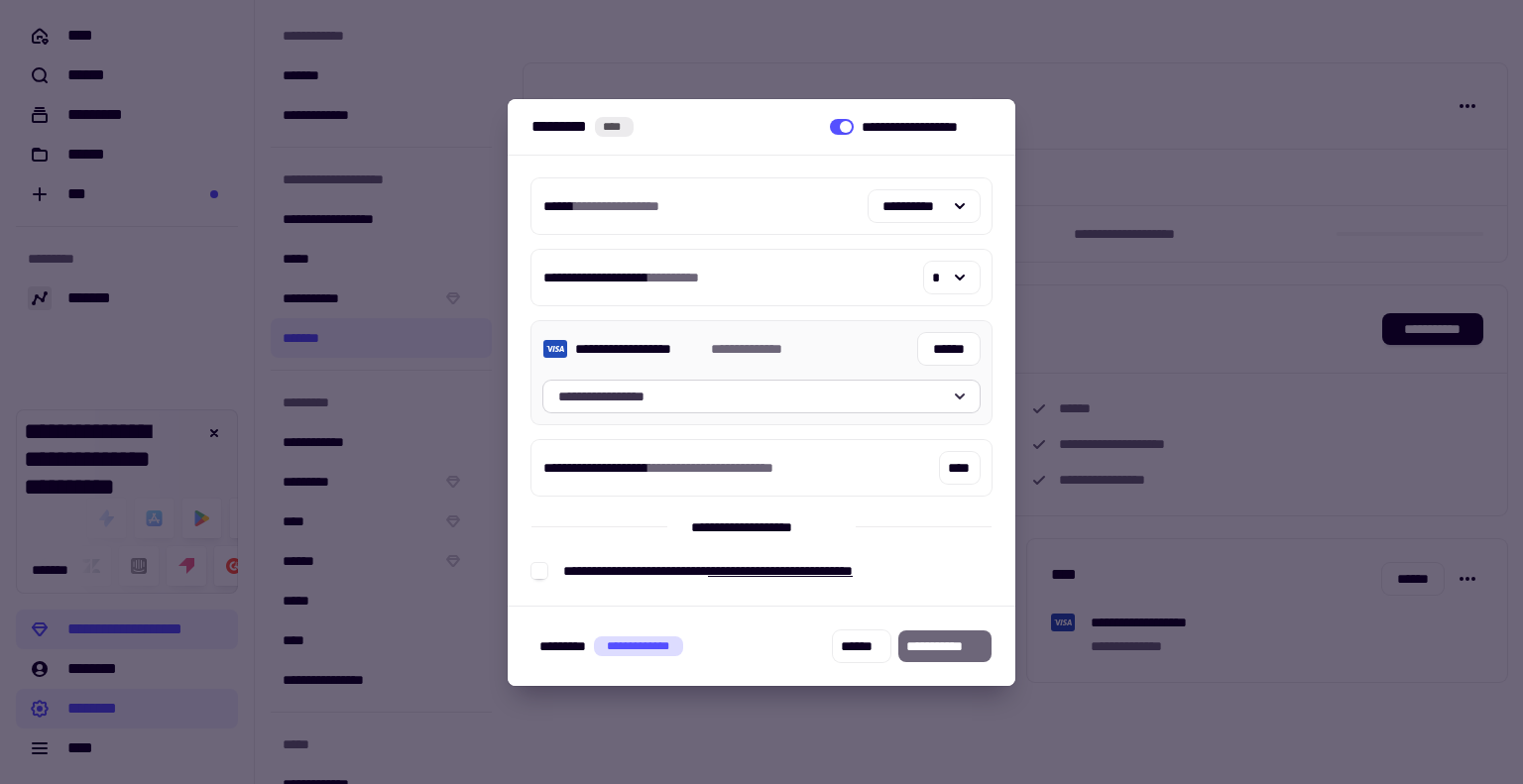click on "**********" 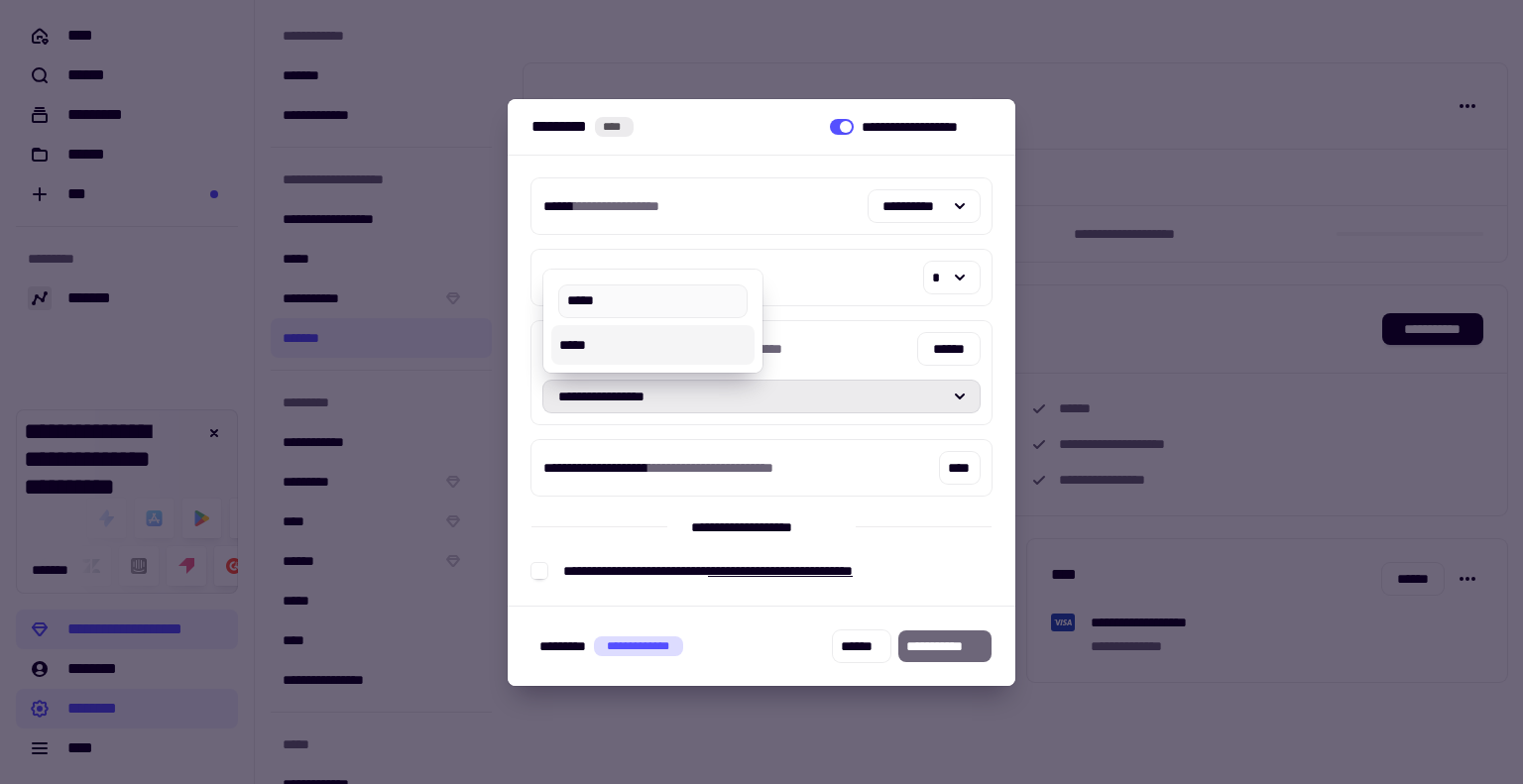 type on "*****" 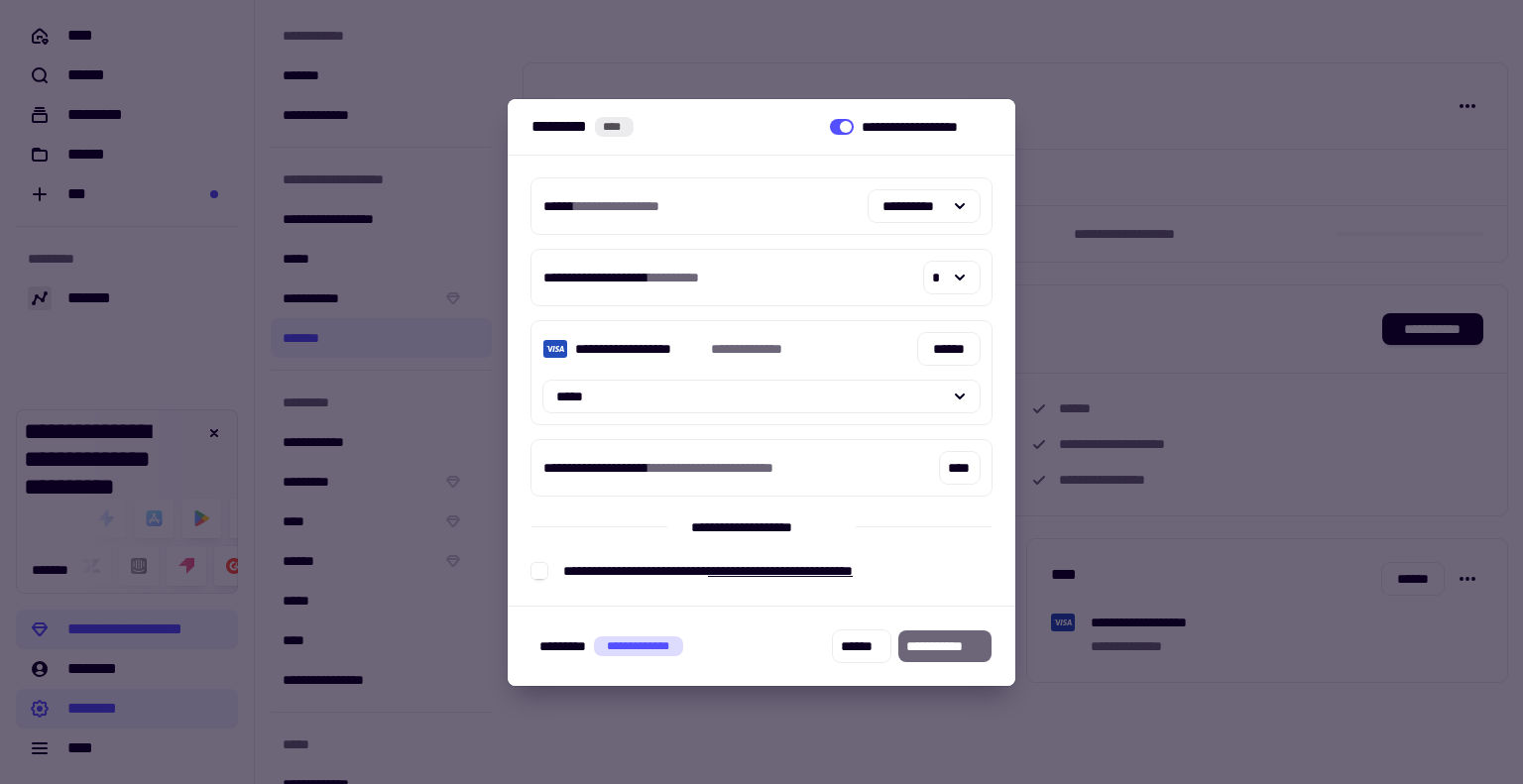 click on "**********" at bounding box center (762, 381) 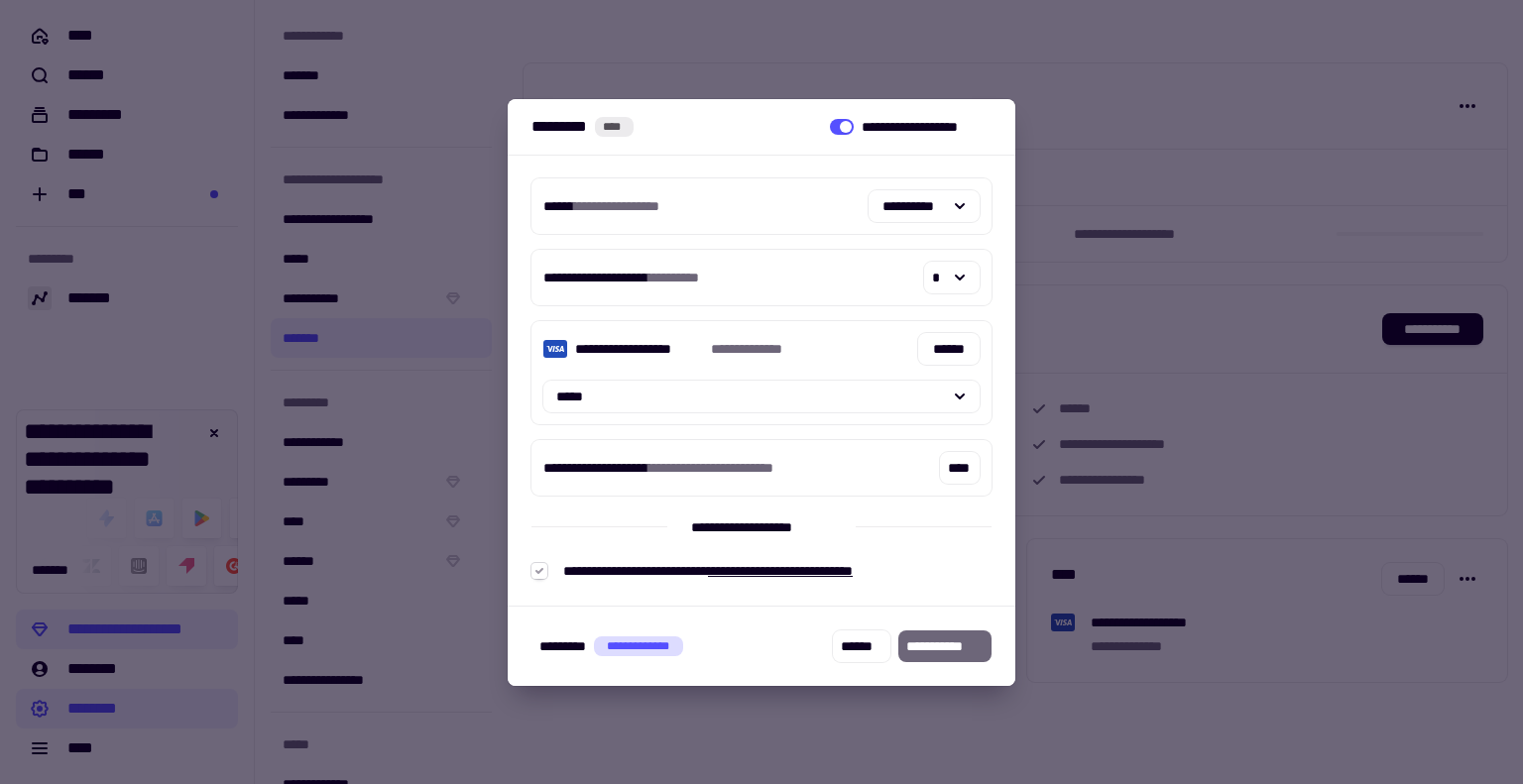 click 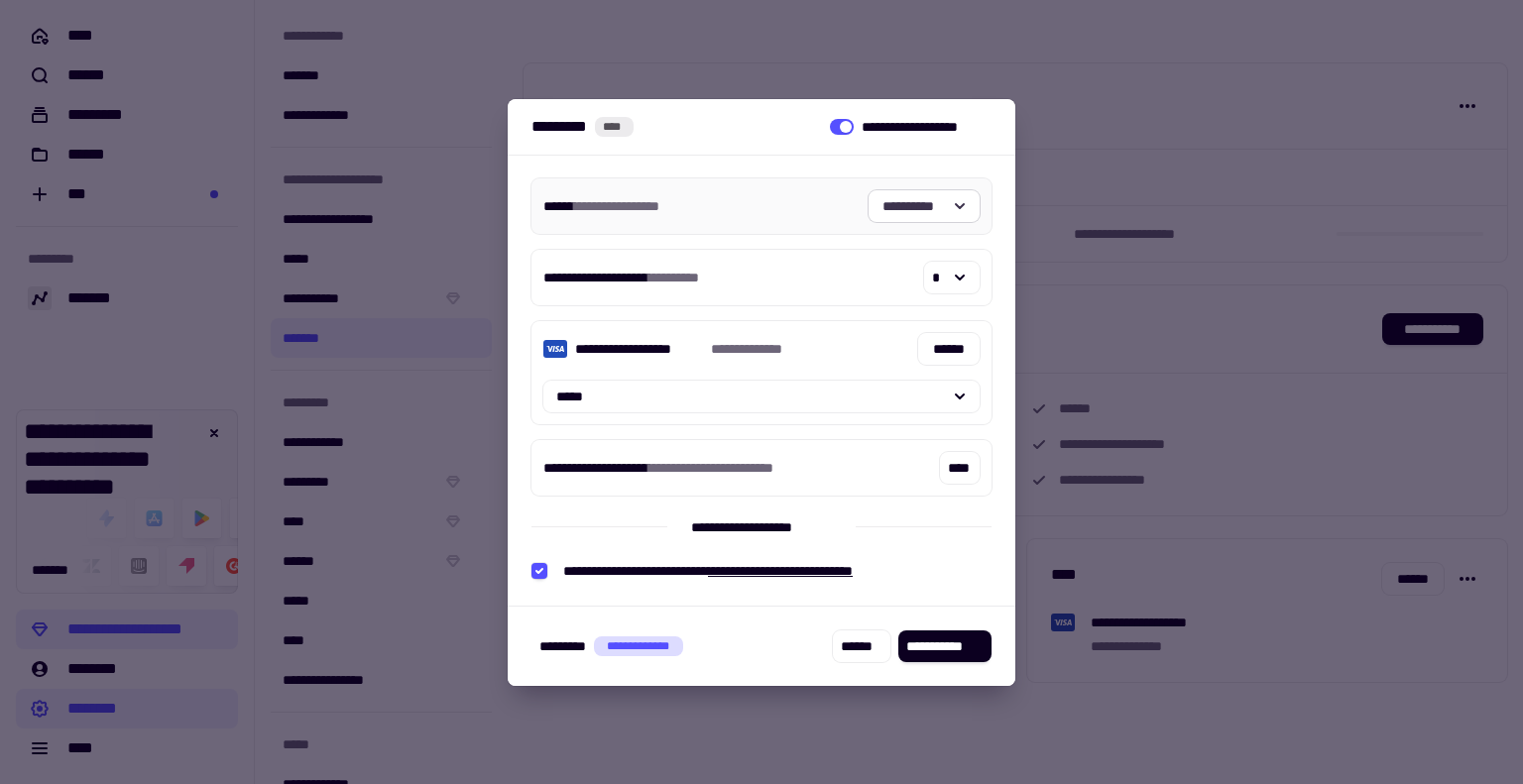 click on "**********" 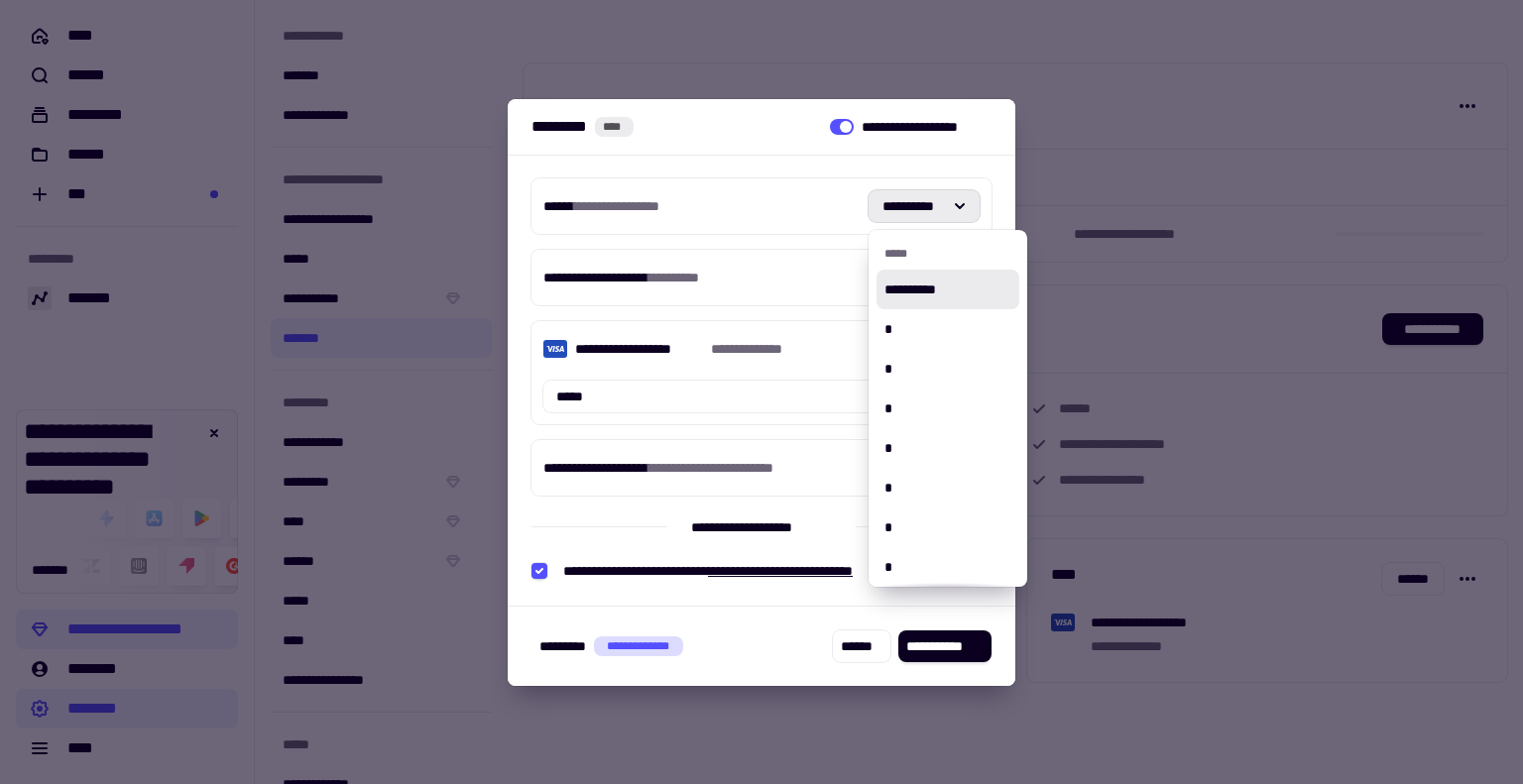 click on "**********" at bounding box center (762, 392) 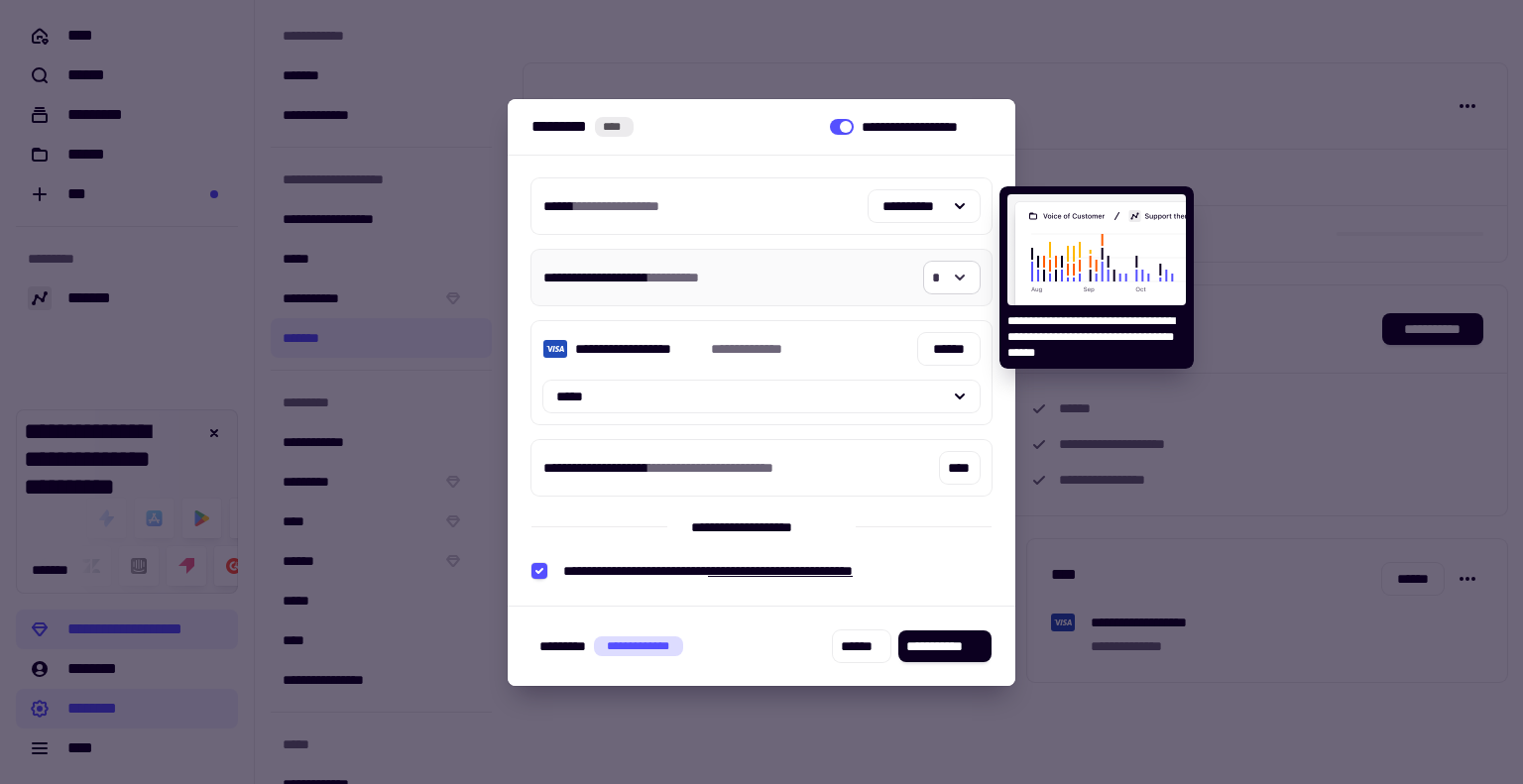 click 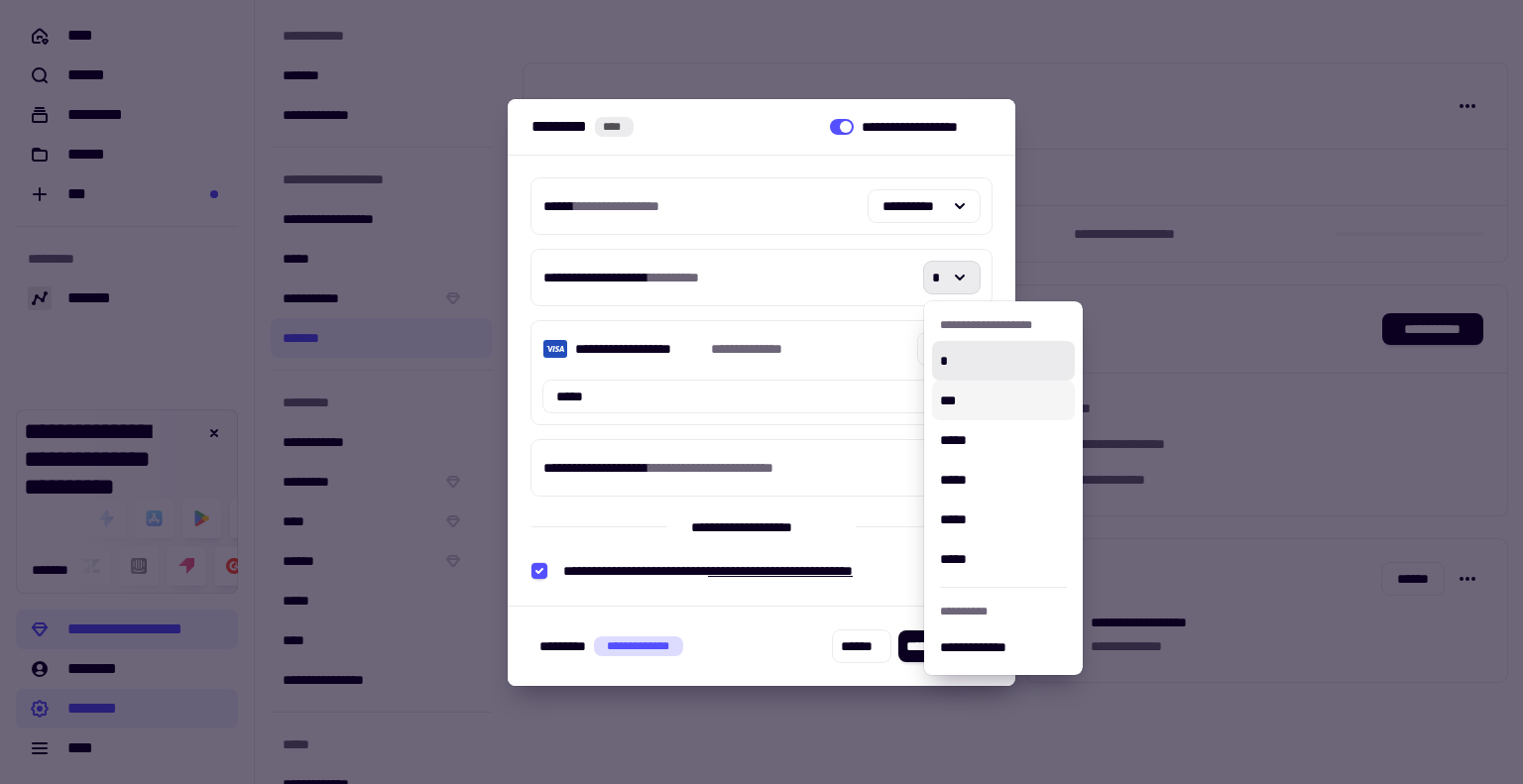click on "***" at bounding box center [1003, 400] 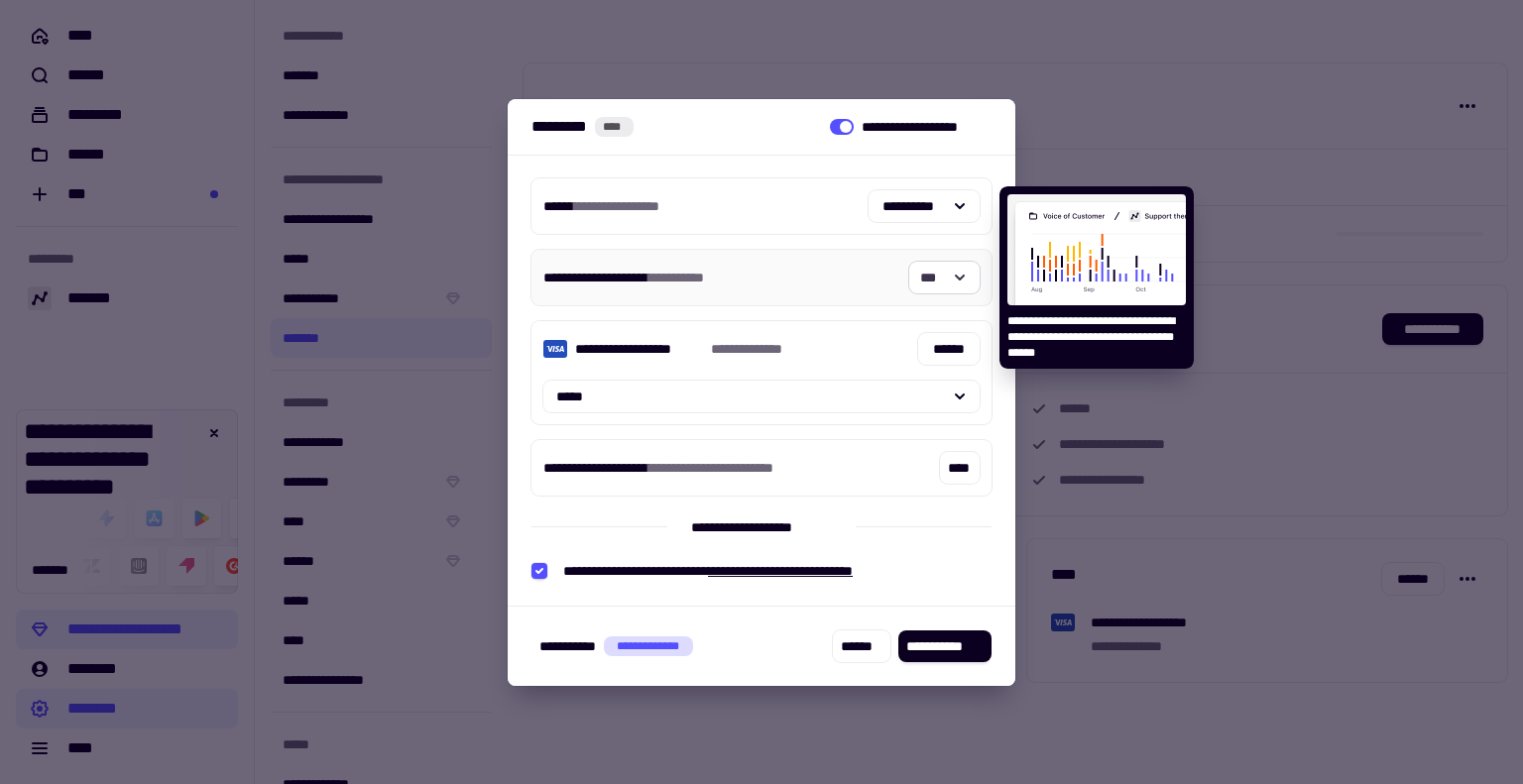 click 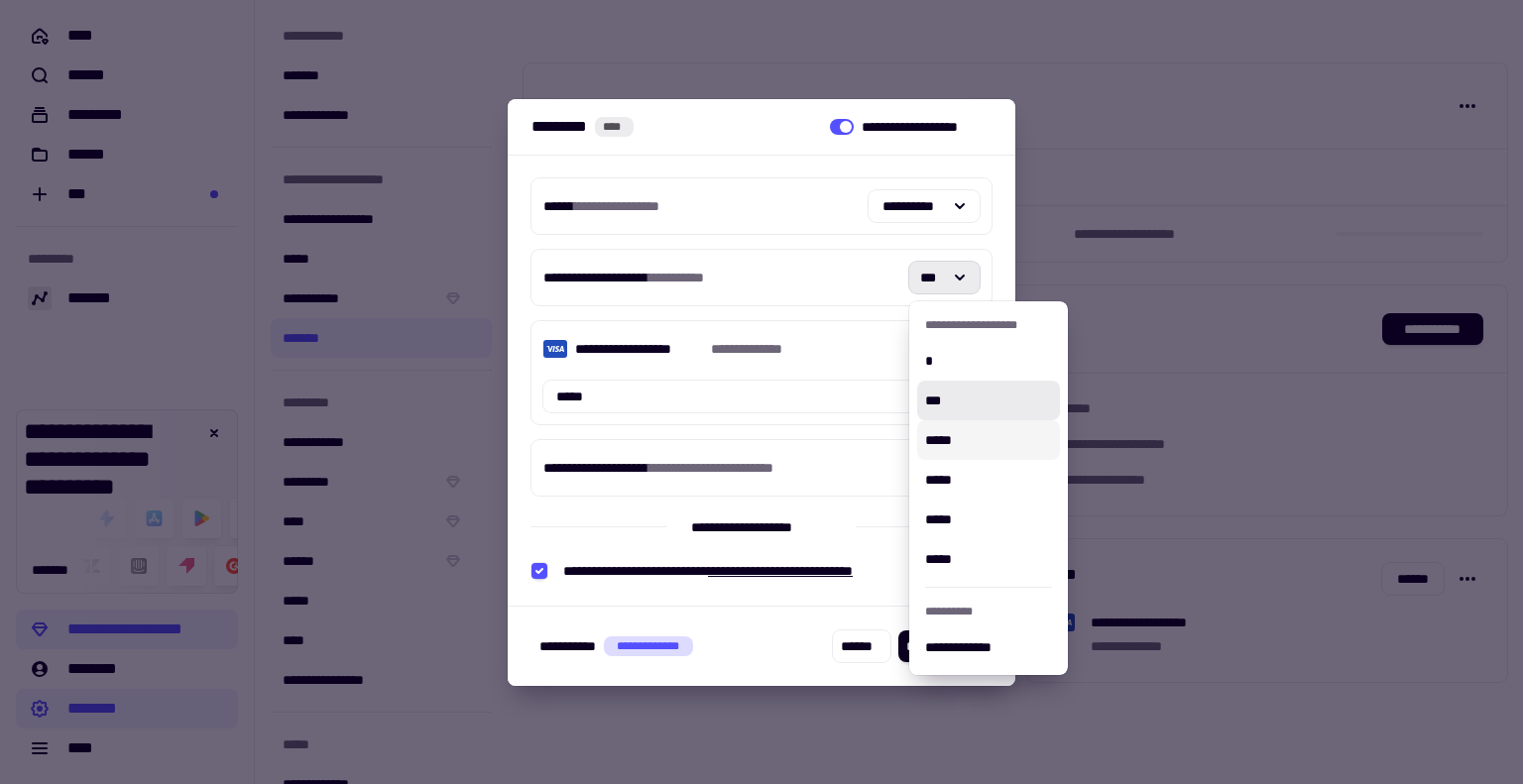 click on "*****" at bounding box center (989, 440) 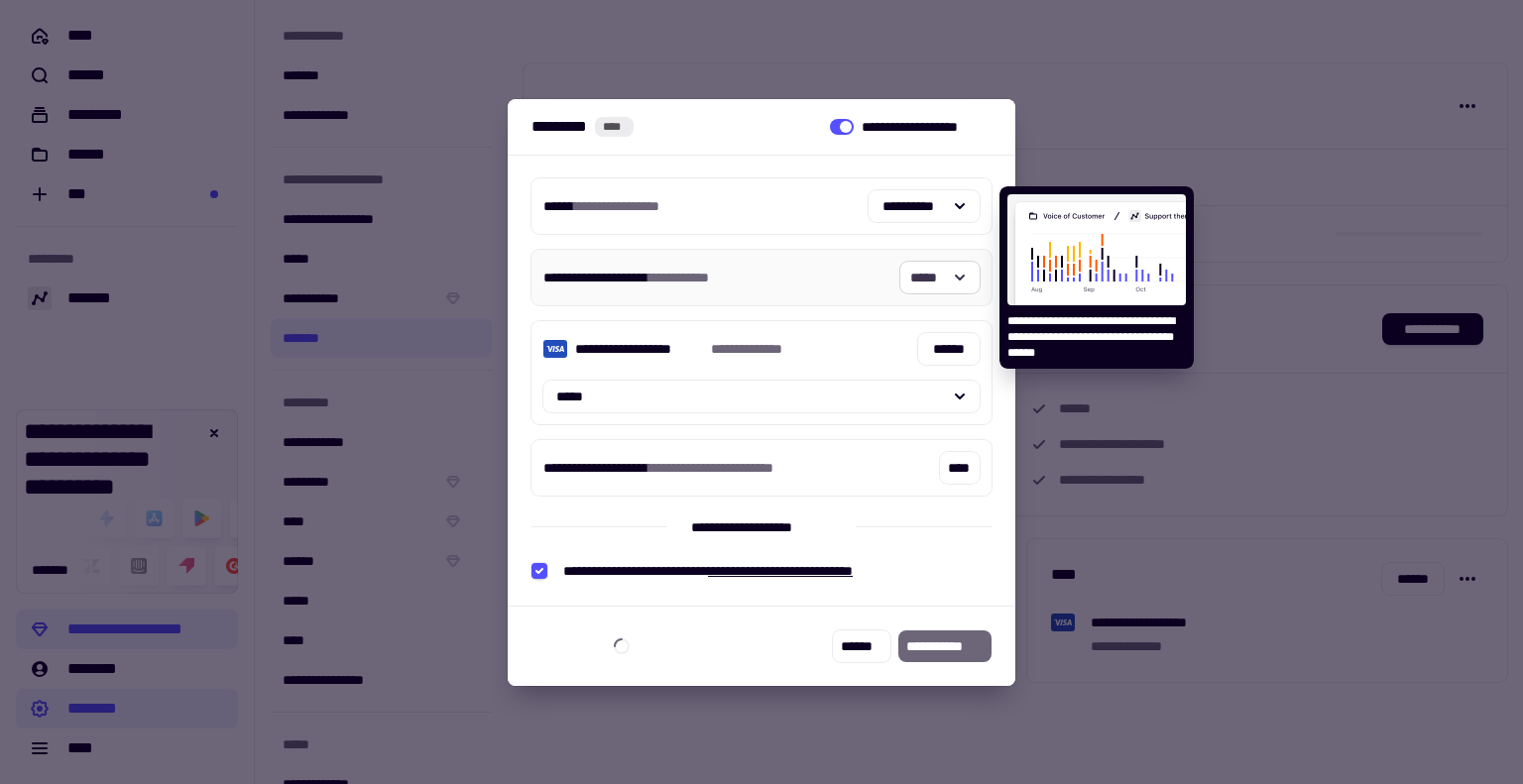 click on "*****" 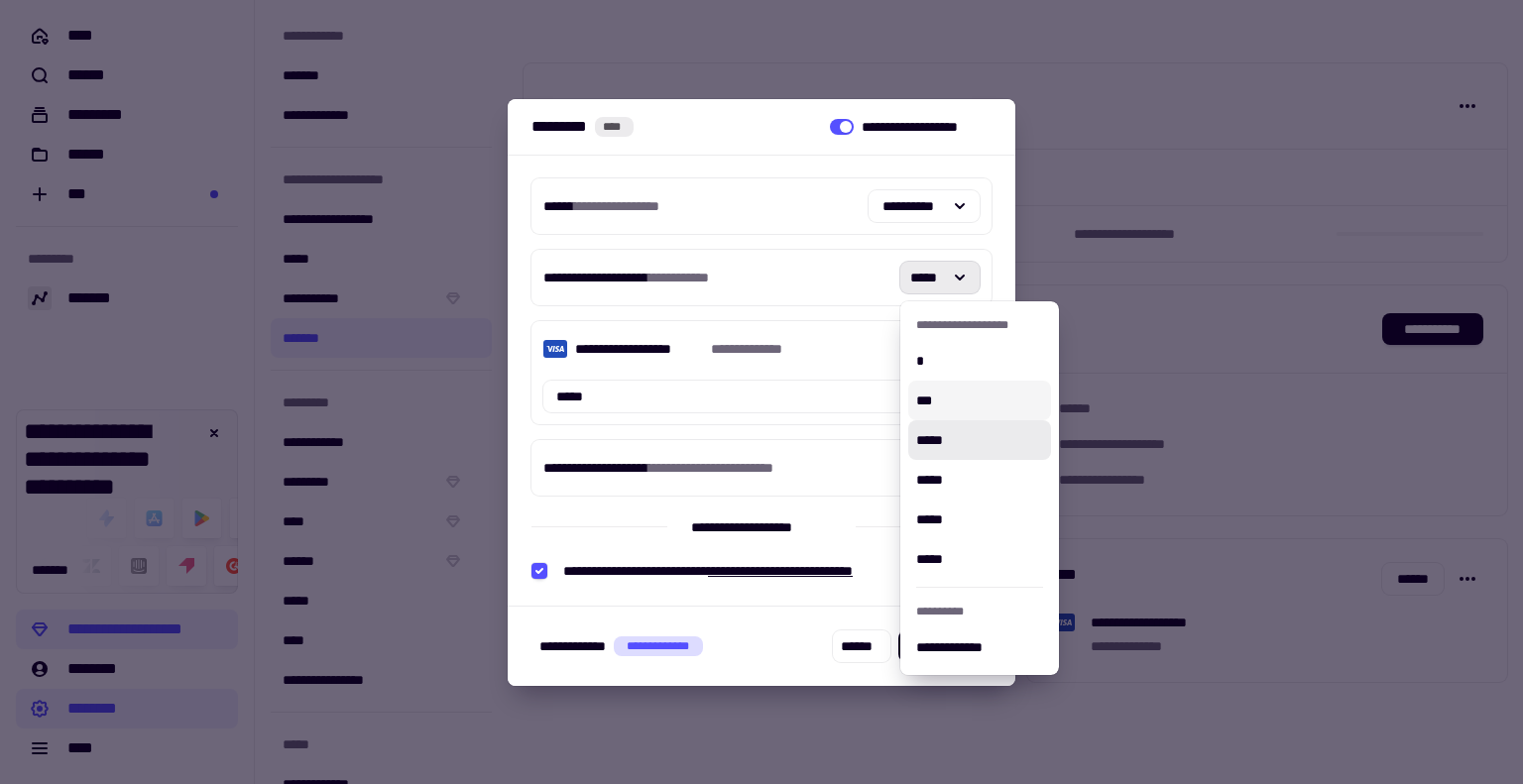 click on "***" at bounding box center [980, 400] 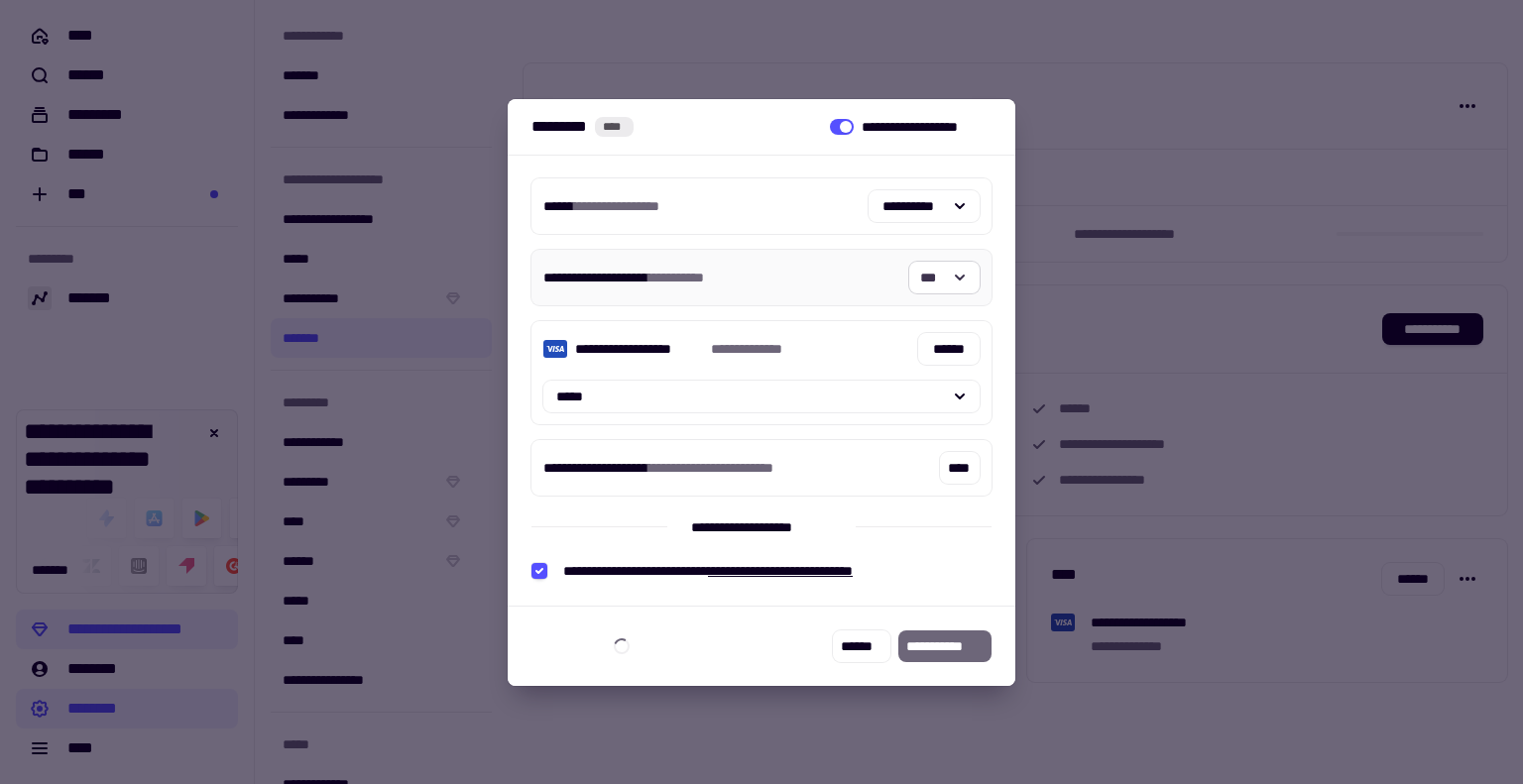 click 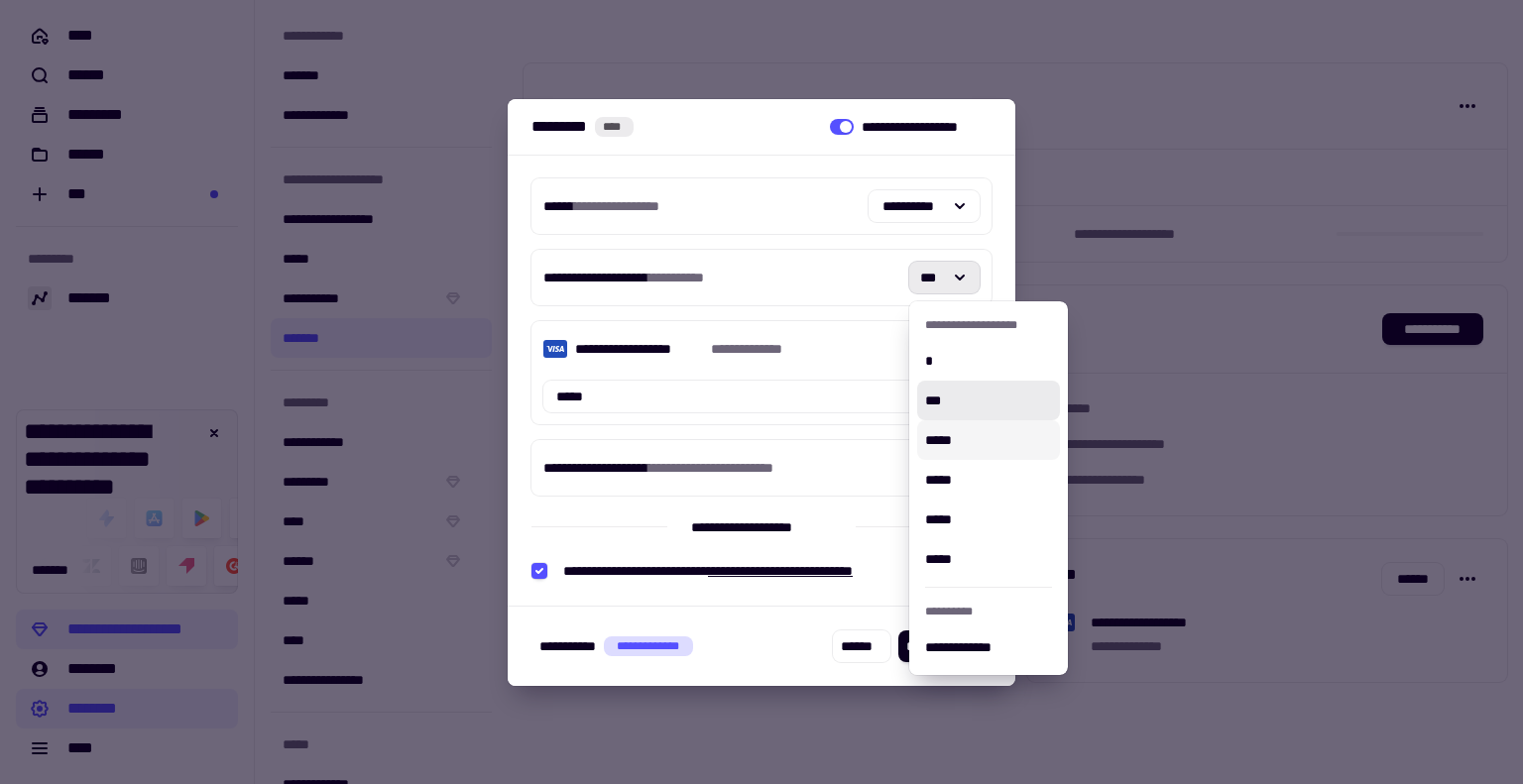 click on "*****" at bounding box center (989, 440) 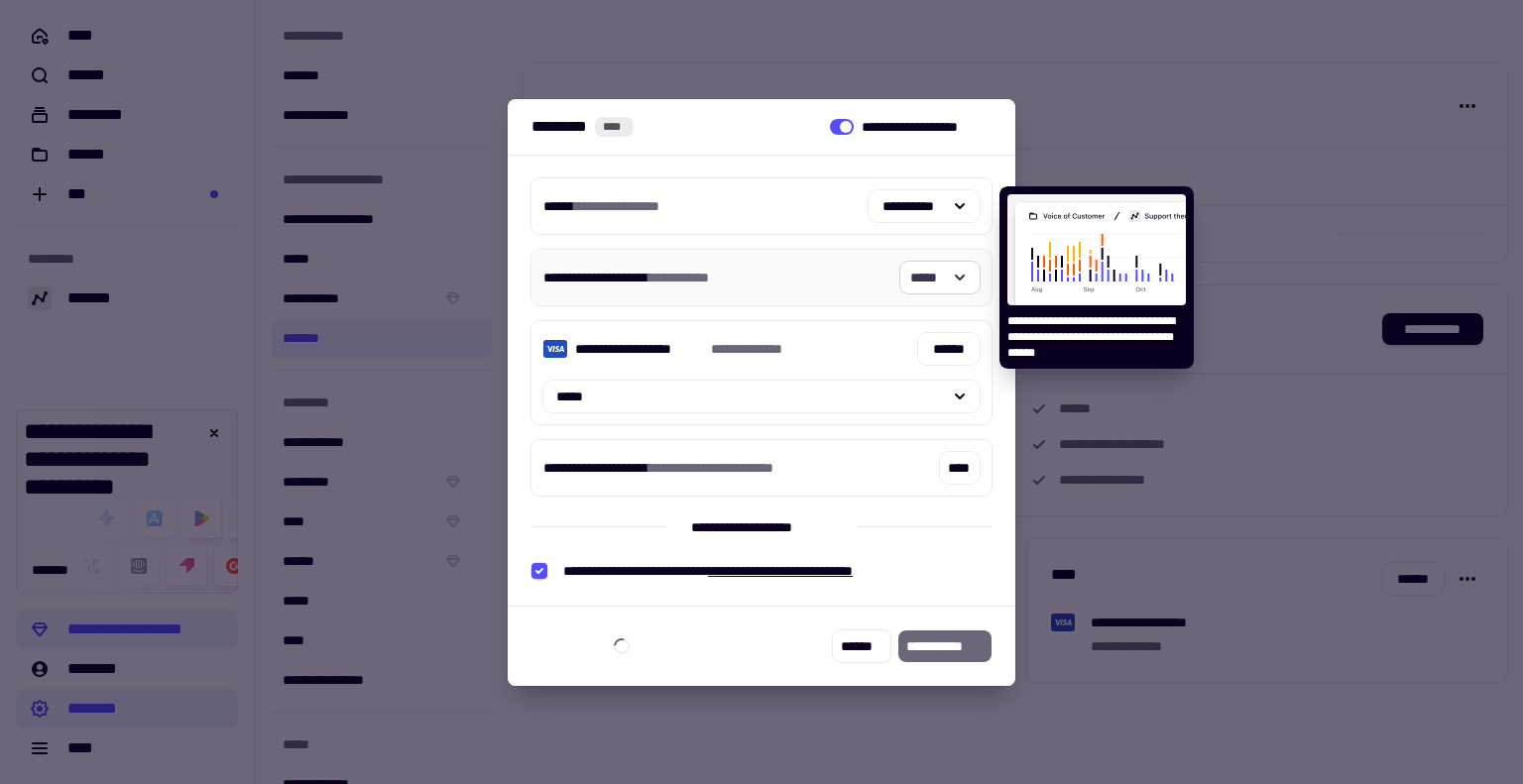 click on "*****" 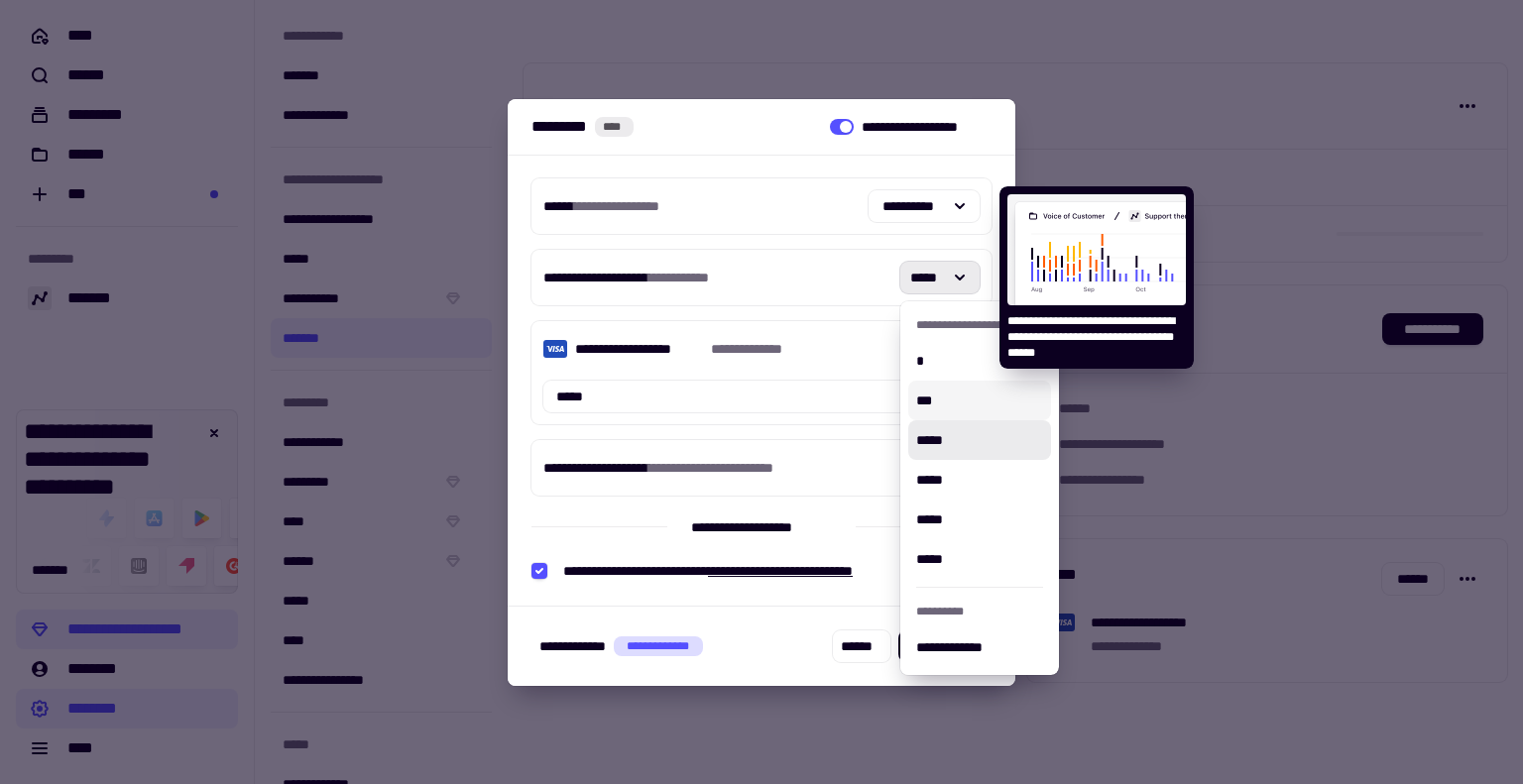 click on "***" at bounding box center (980, 400) 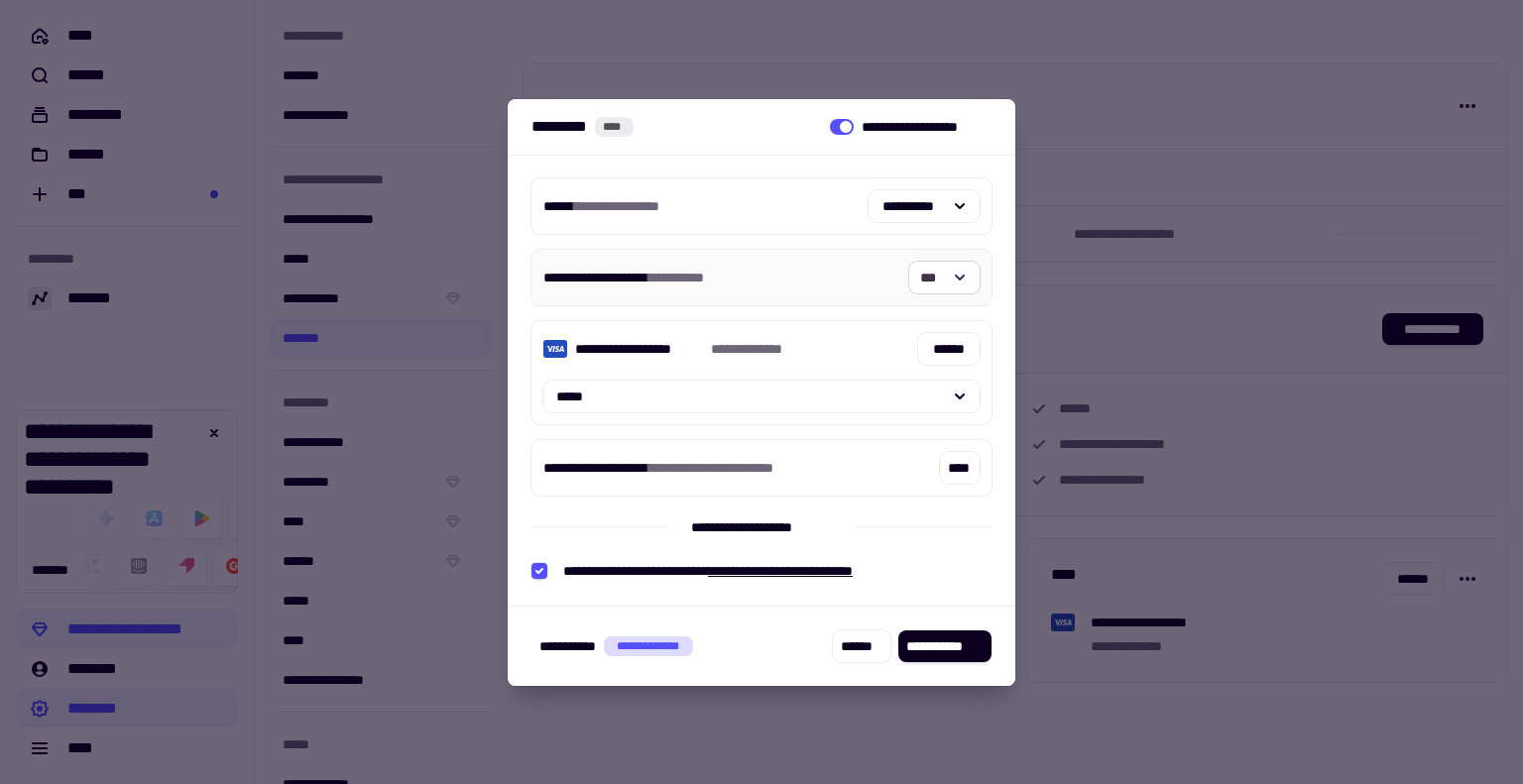 click on "***" 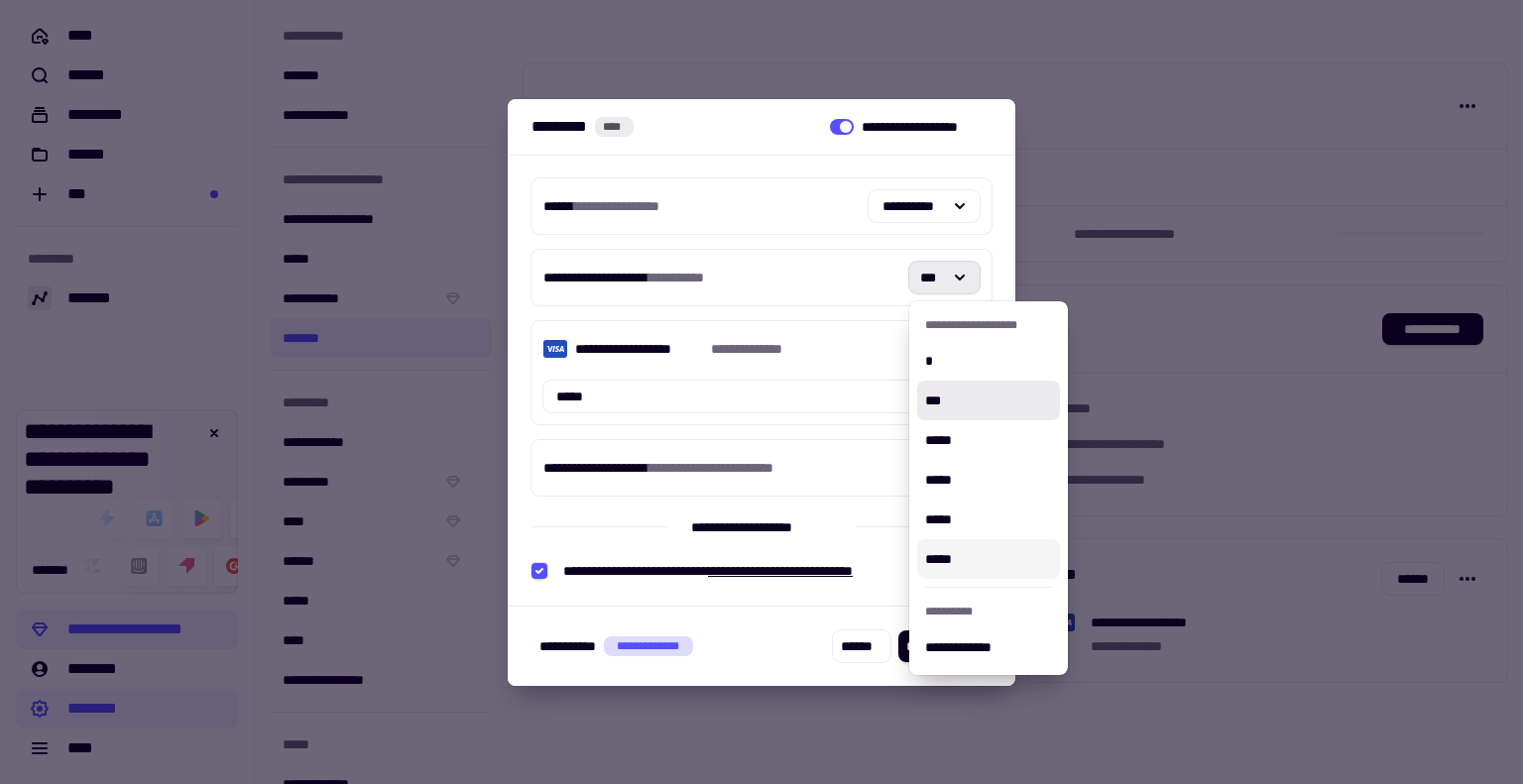 click on "*****" at bounding box center [989, 559] 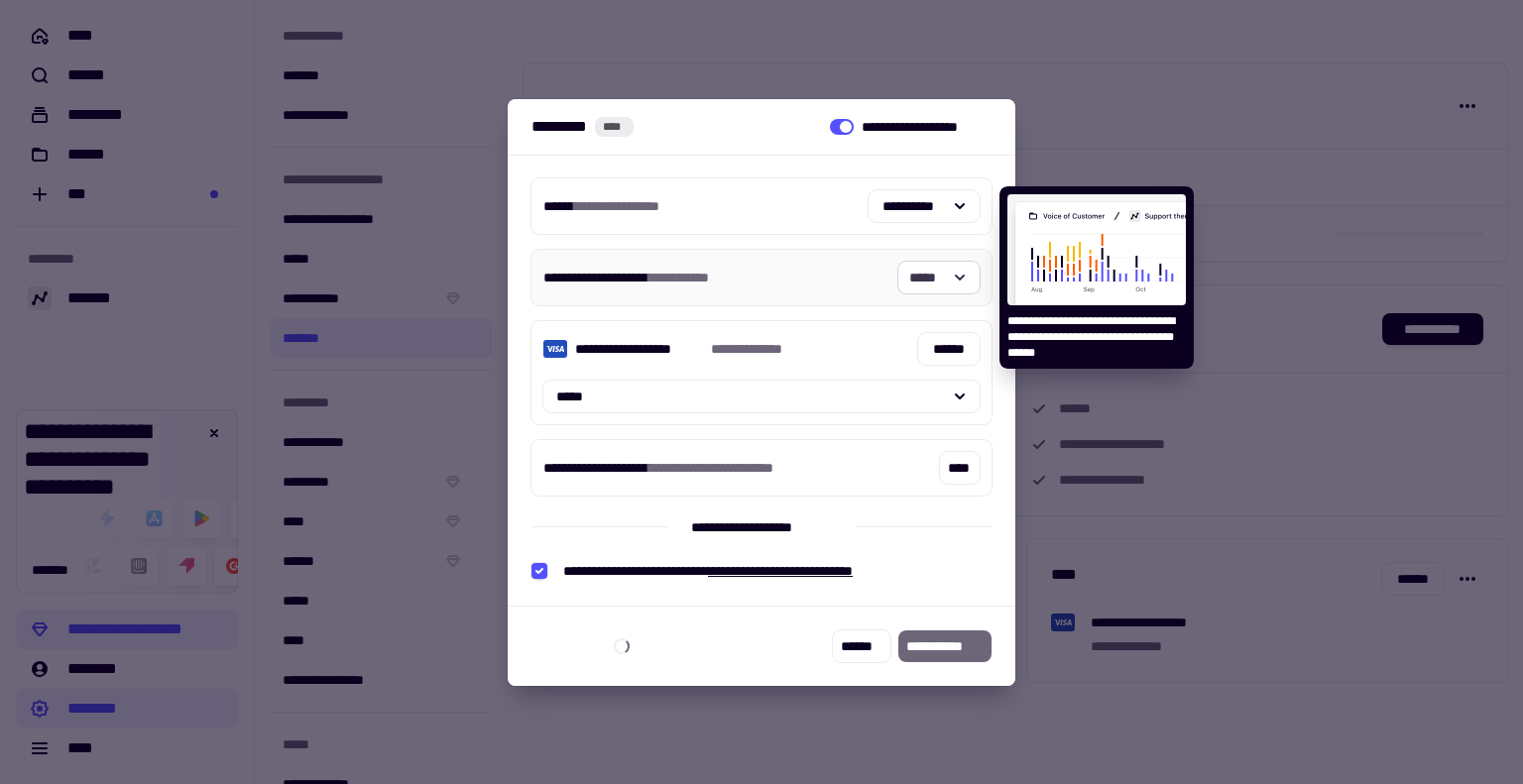 click on "*****" 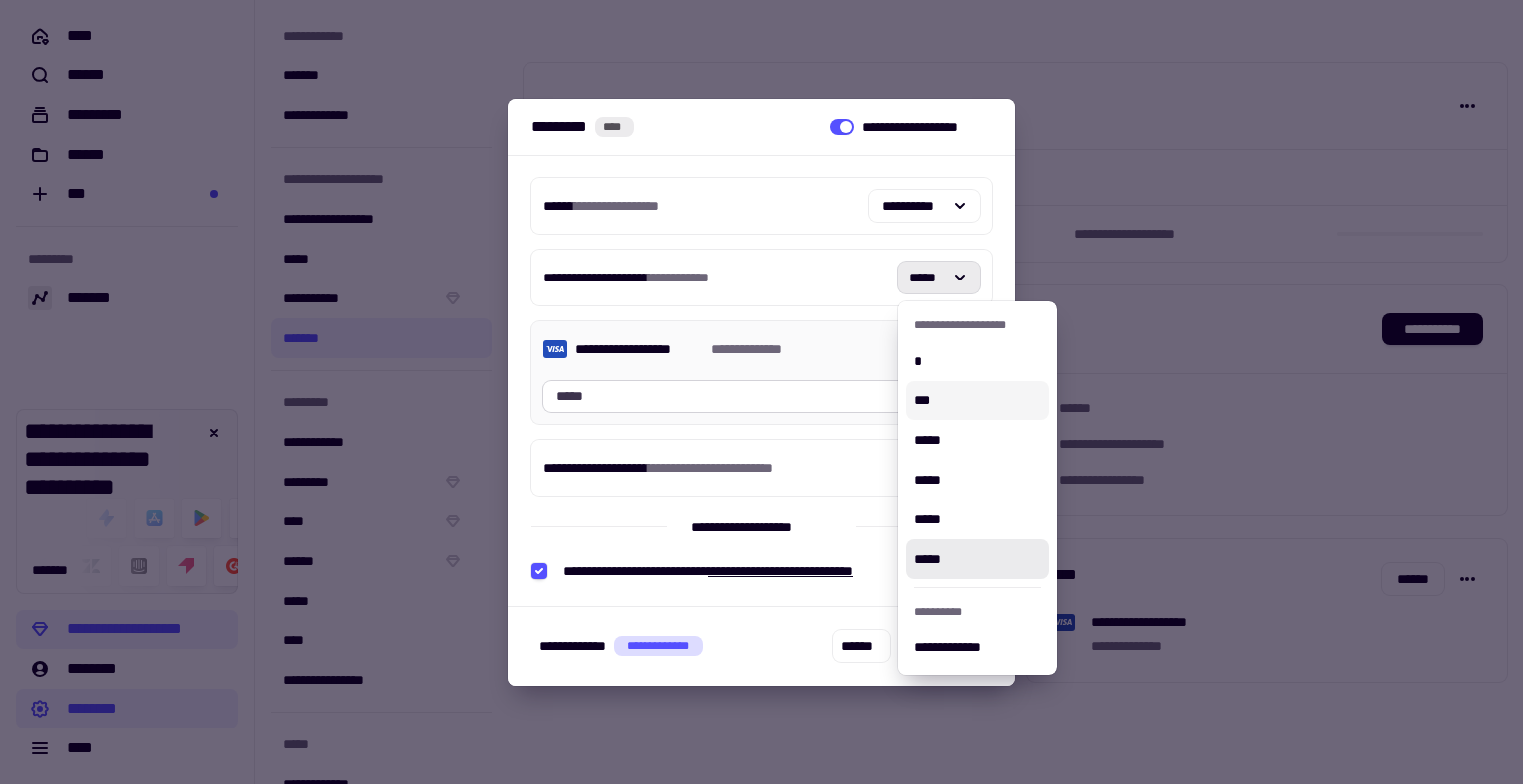 click on "***" at bounding box center [978, 400] 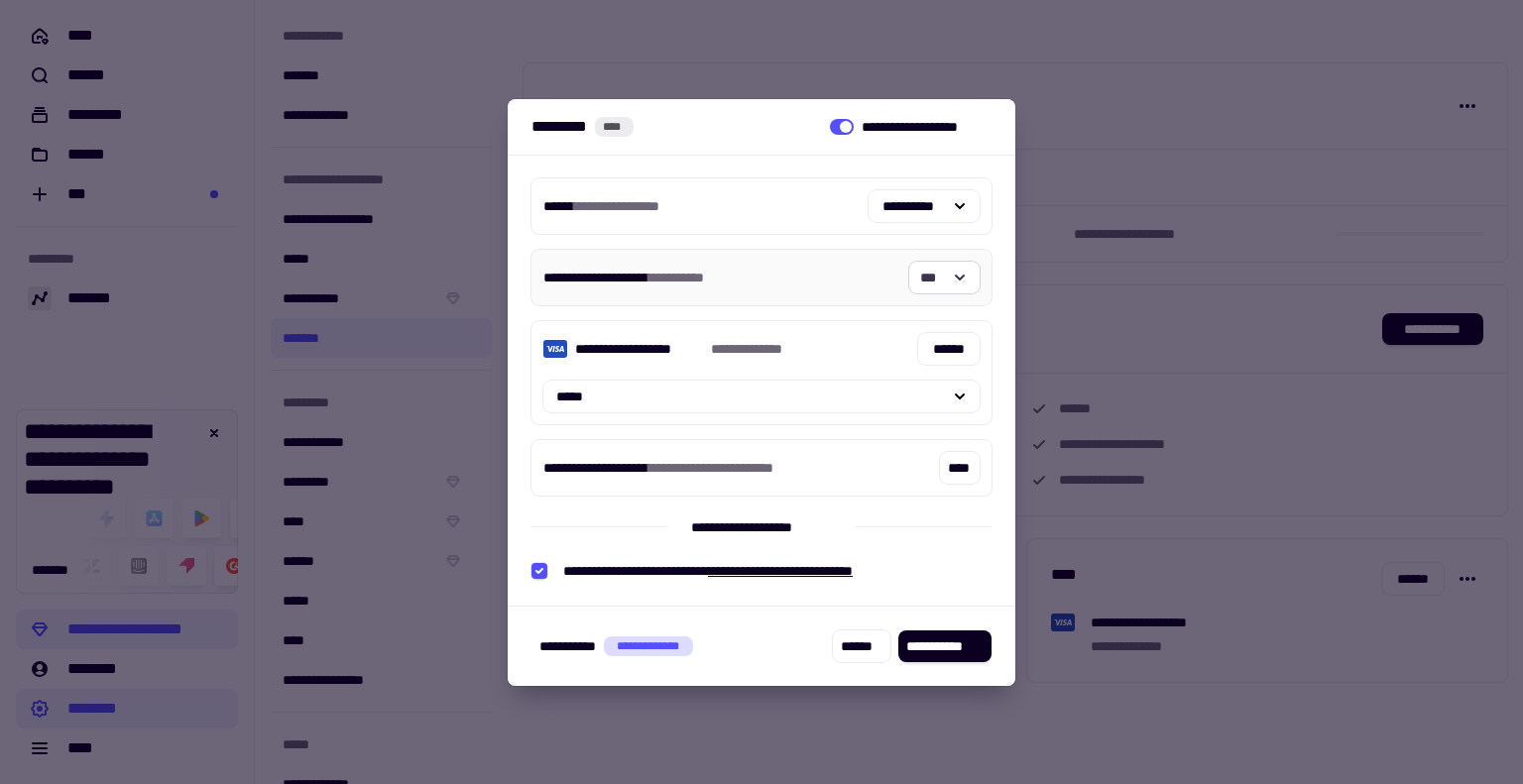 click on "***" 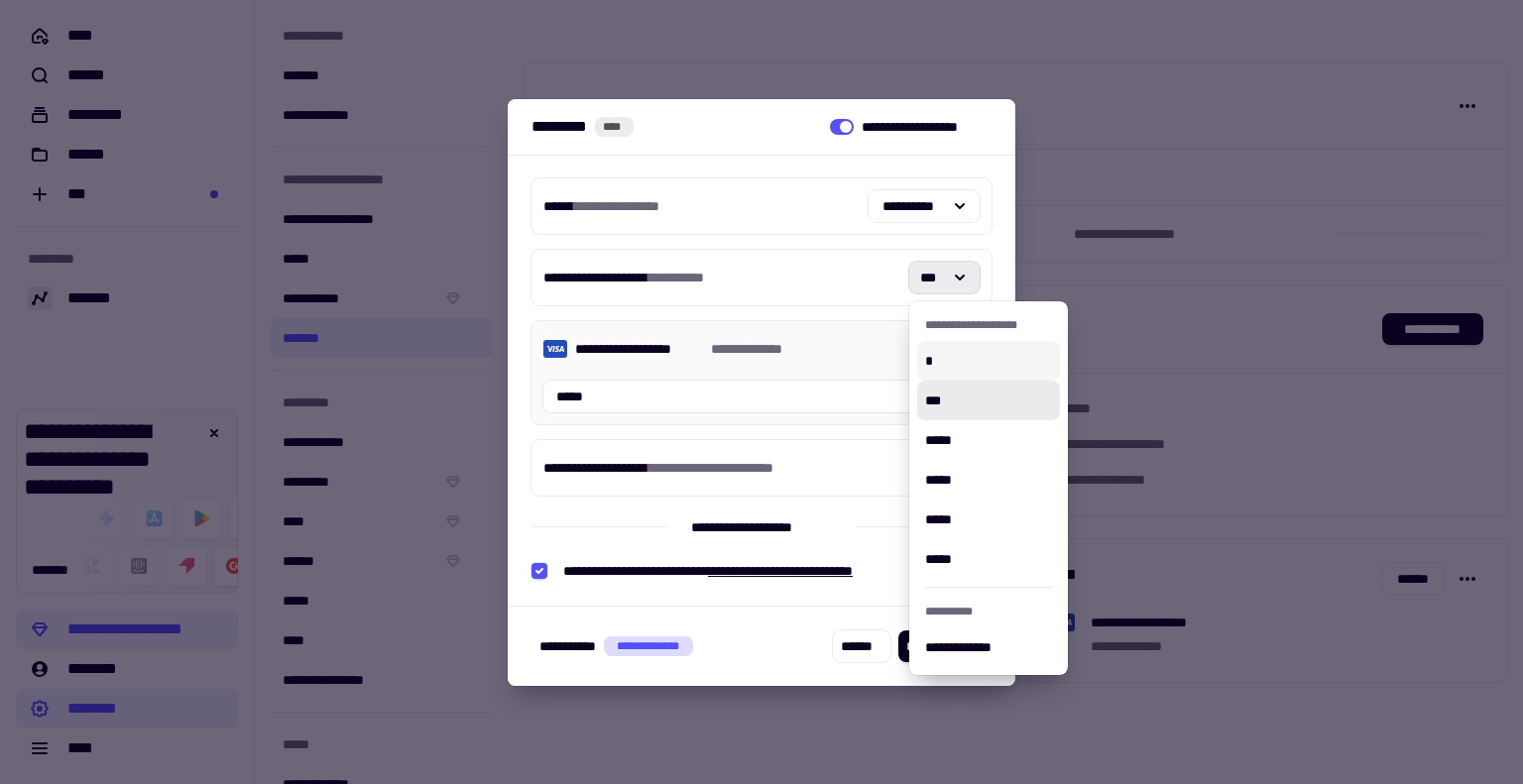 click on "*" at bounding box center (989, 361) 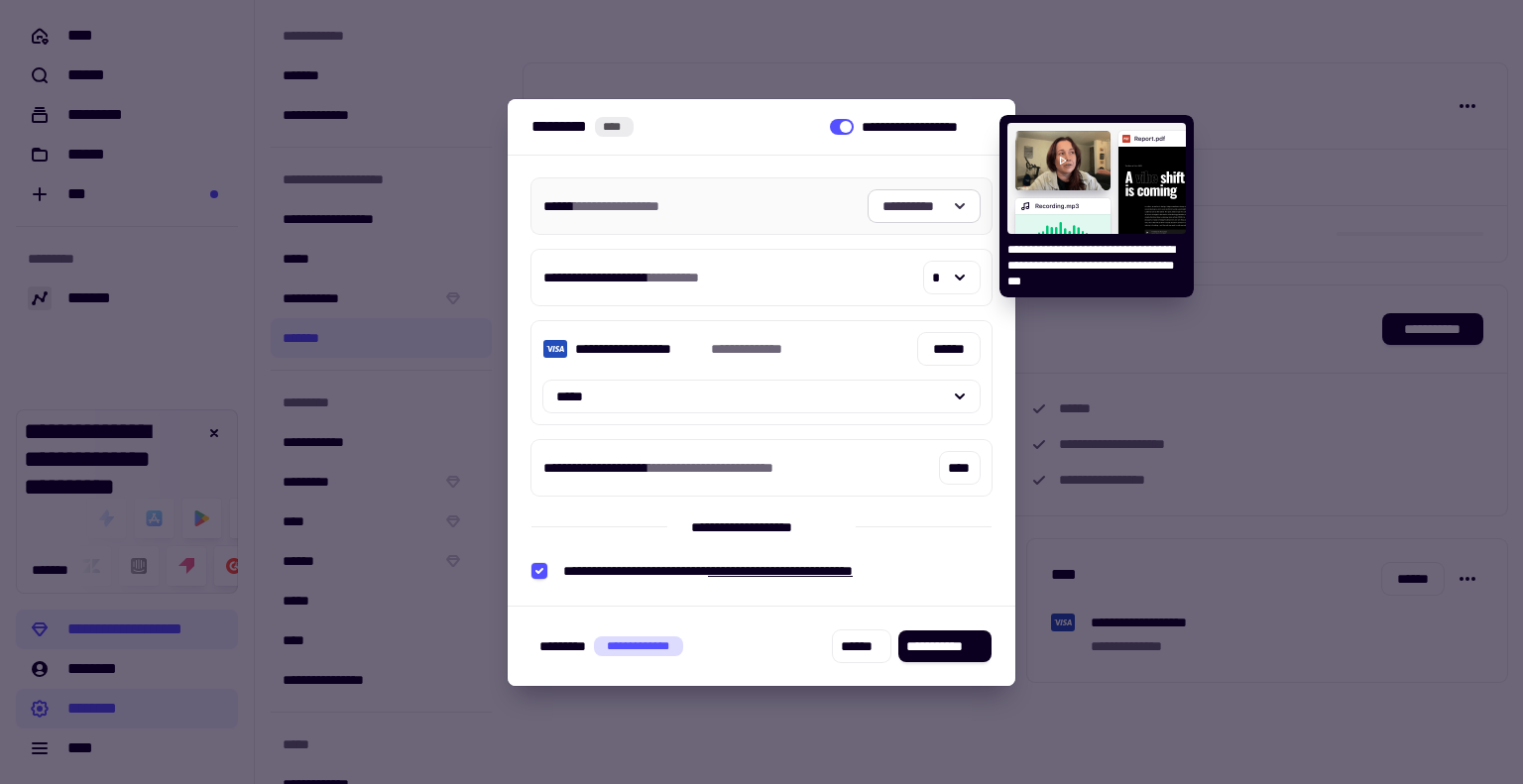 click on "**********" 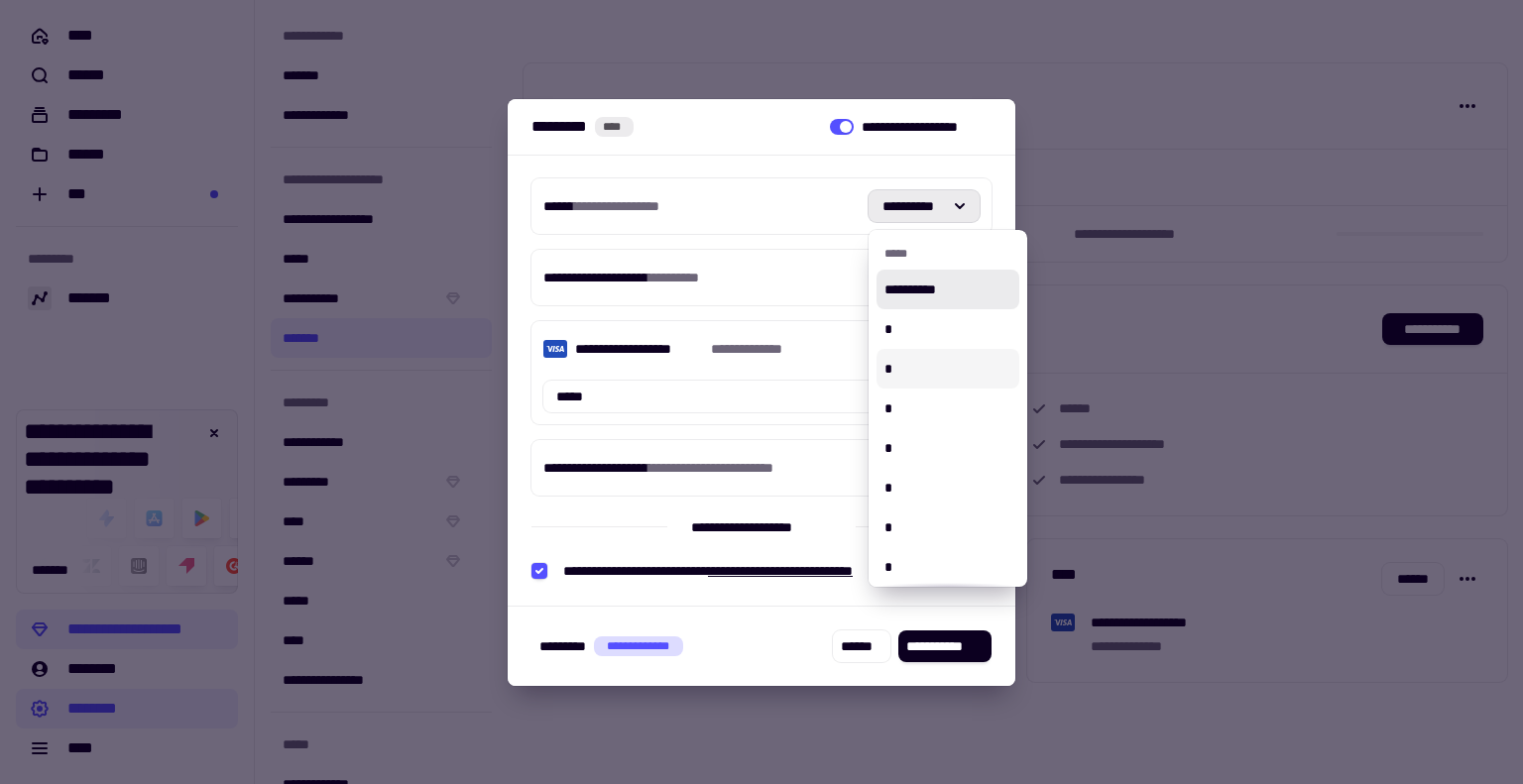 click on "*" at bounding box center (948, 369) 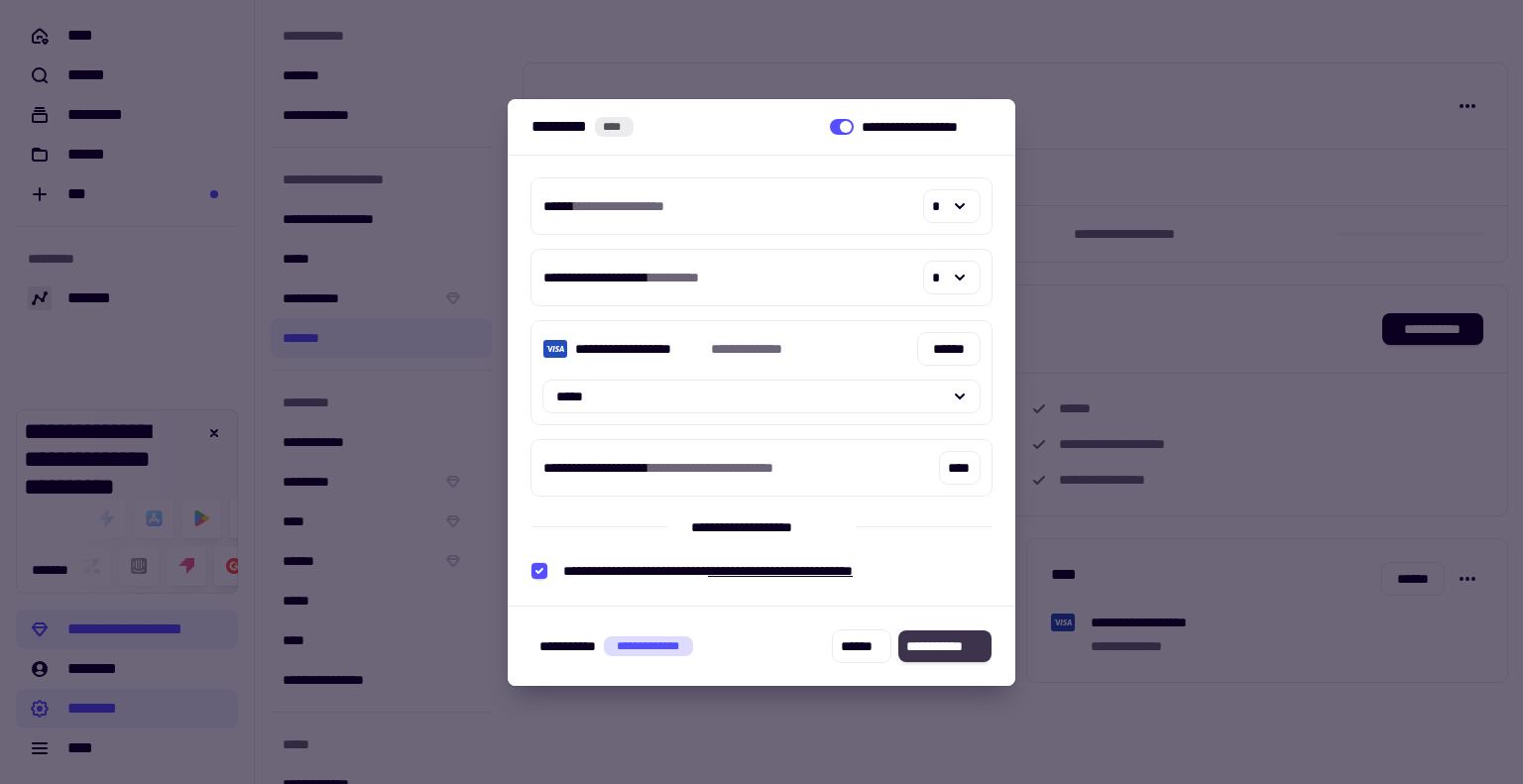click on "**********" at bounding box center [945, 646] 